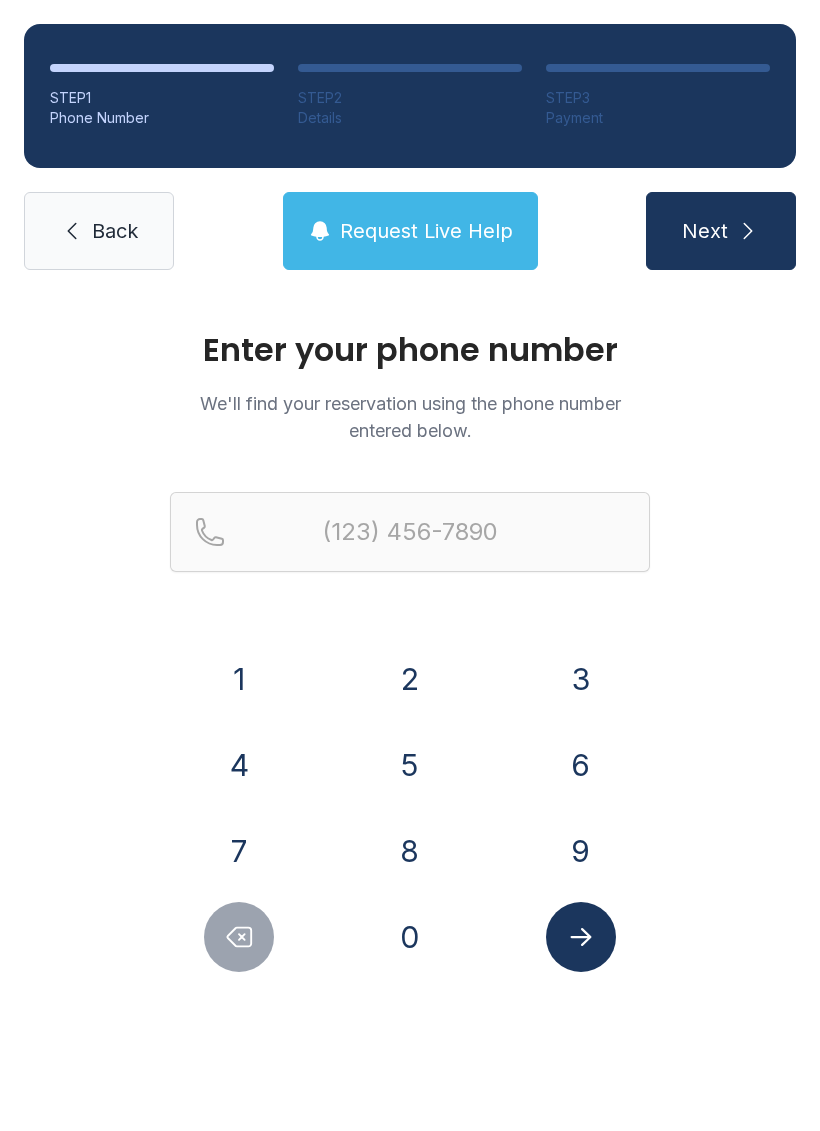 scroll, scrollTop: 0, scrollLeft: 0, axis: both 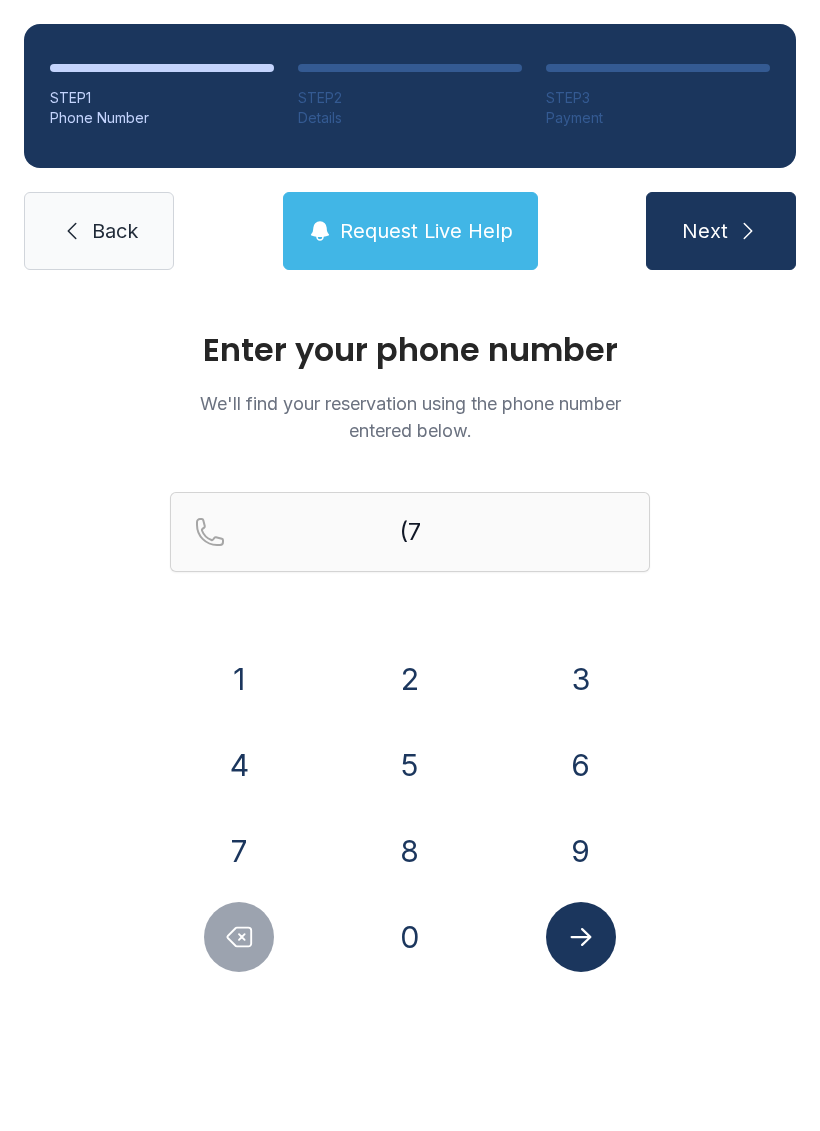 click on "0" at bounding box center (410, 937) 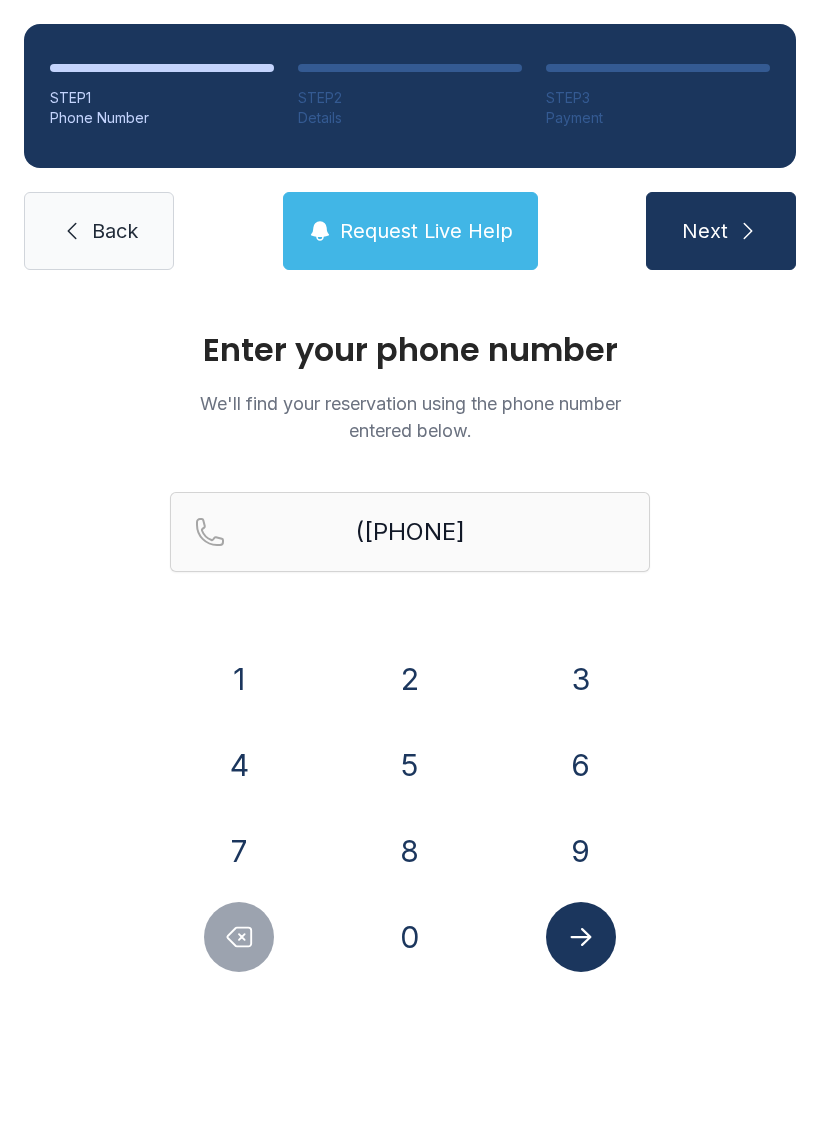 click on "6" at bounding box center [581, 765] 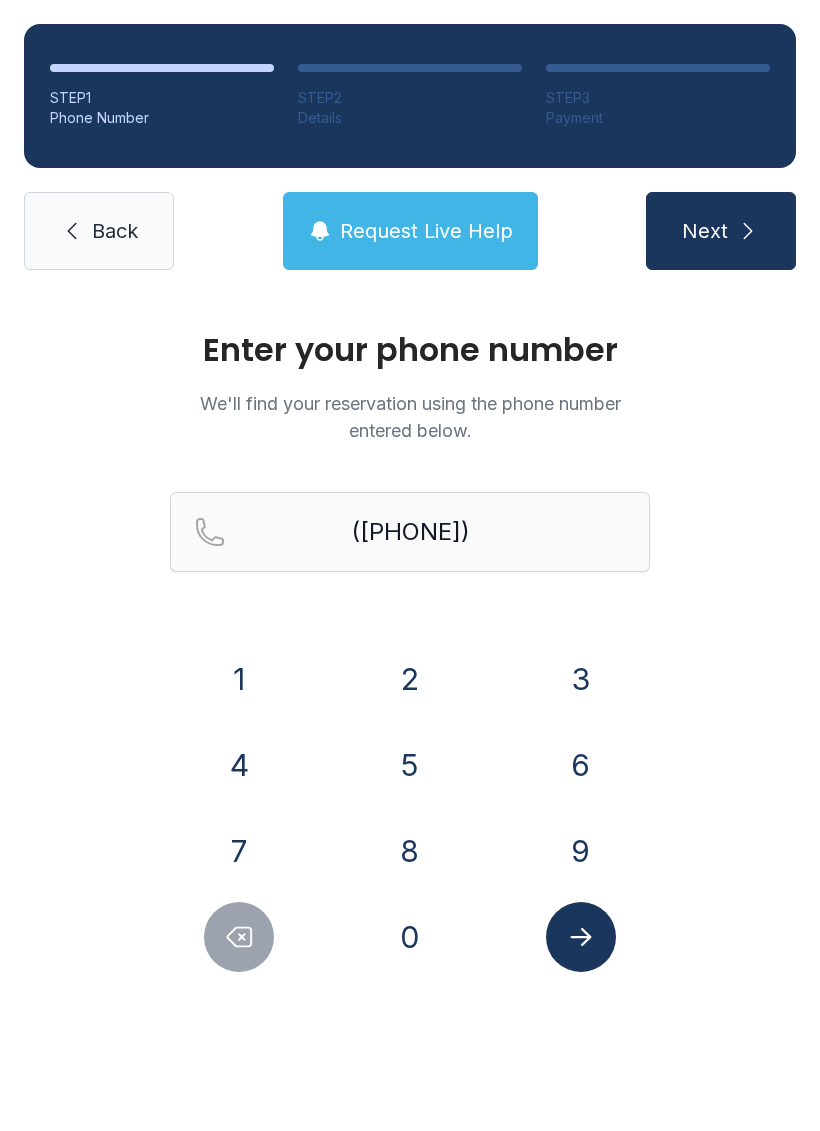 click on "9" at bounding box center [581, 851] 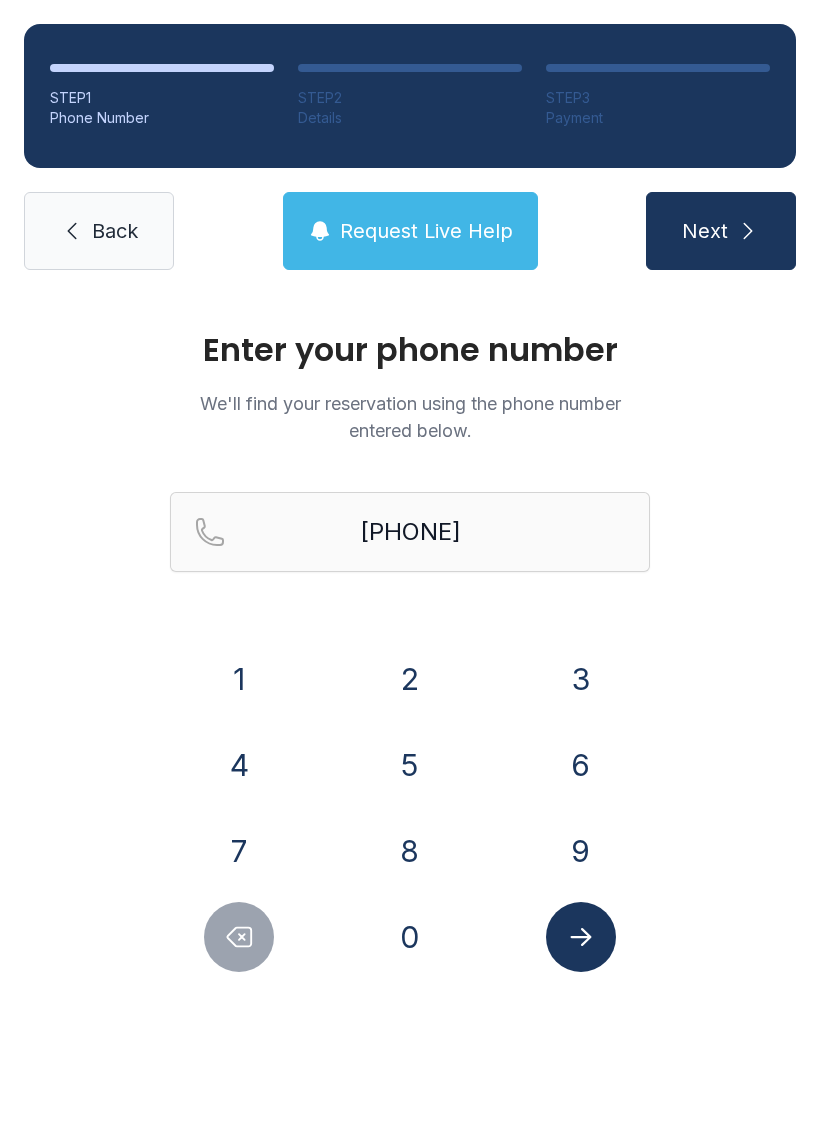 click at bounding box center [581, 937] 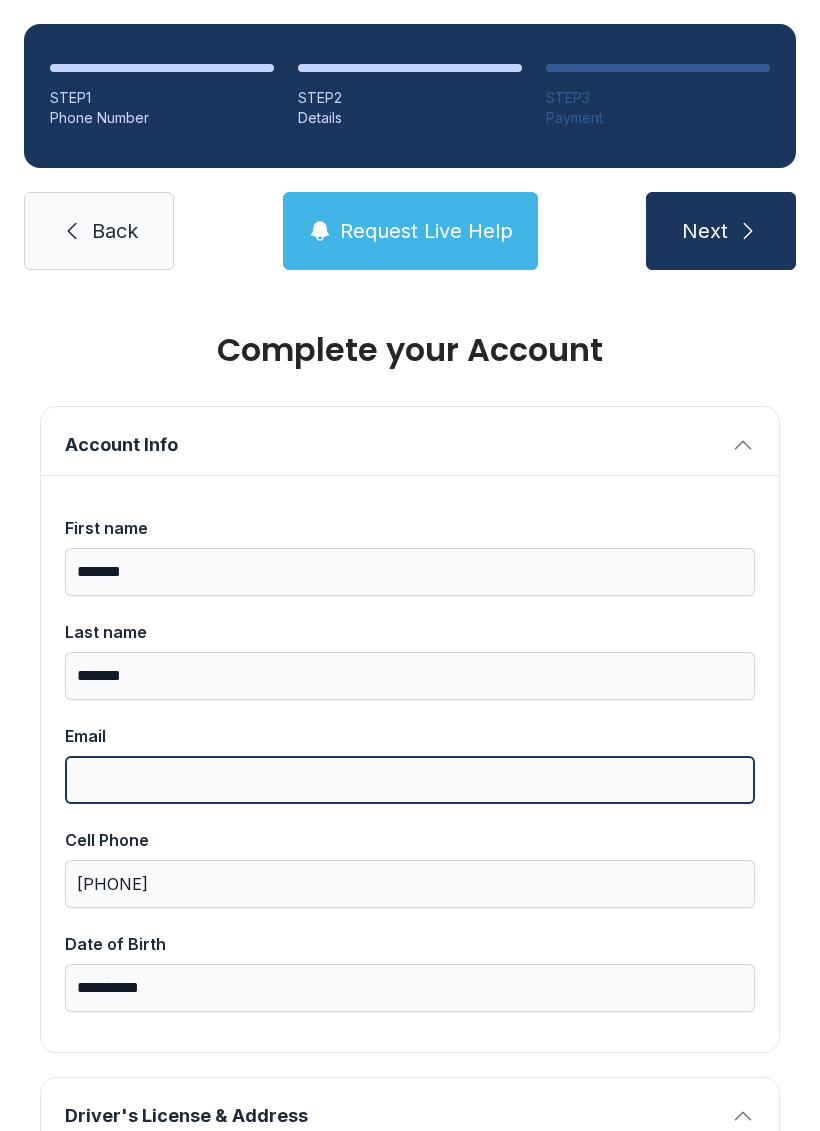 click on "Email" at bounding box center (410, 780) 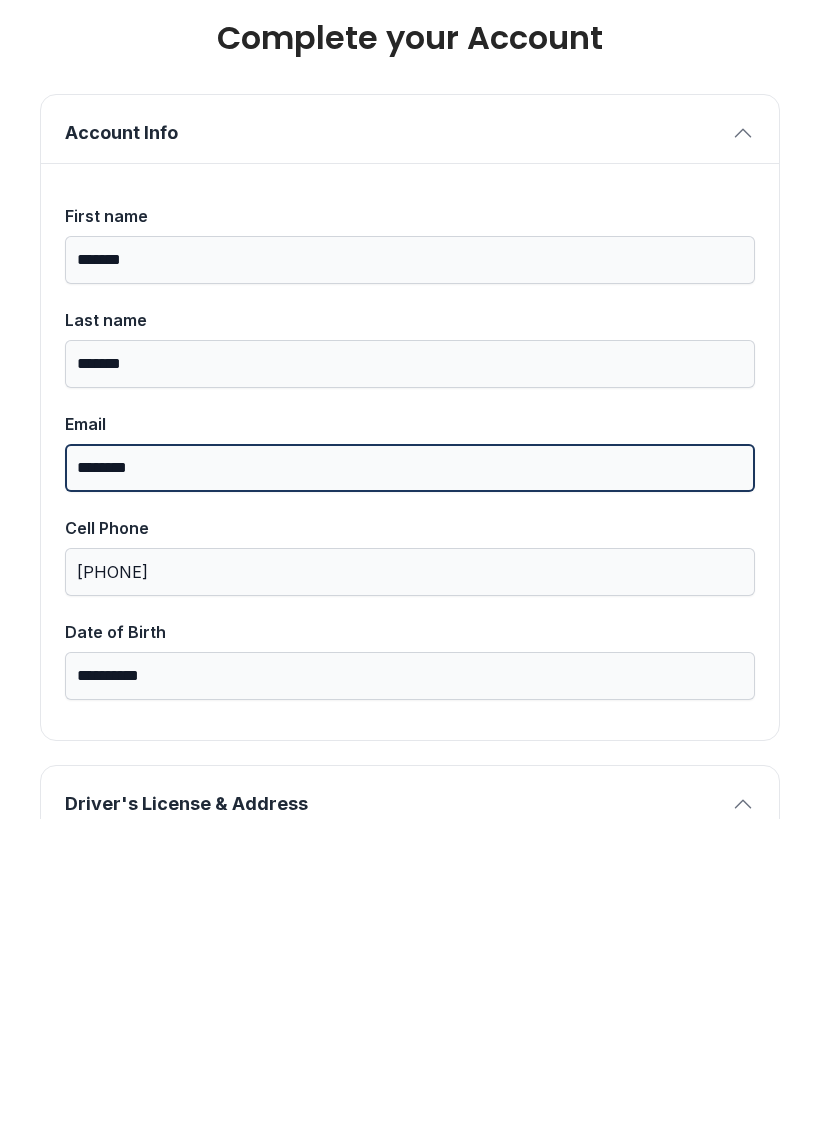 scroll, scrollTop: 0, scrollLeft: 0, axis: both 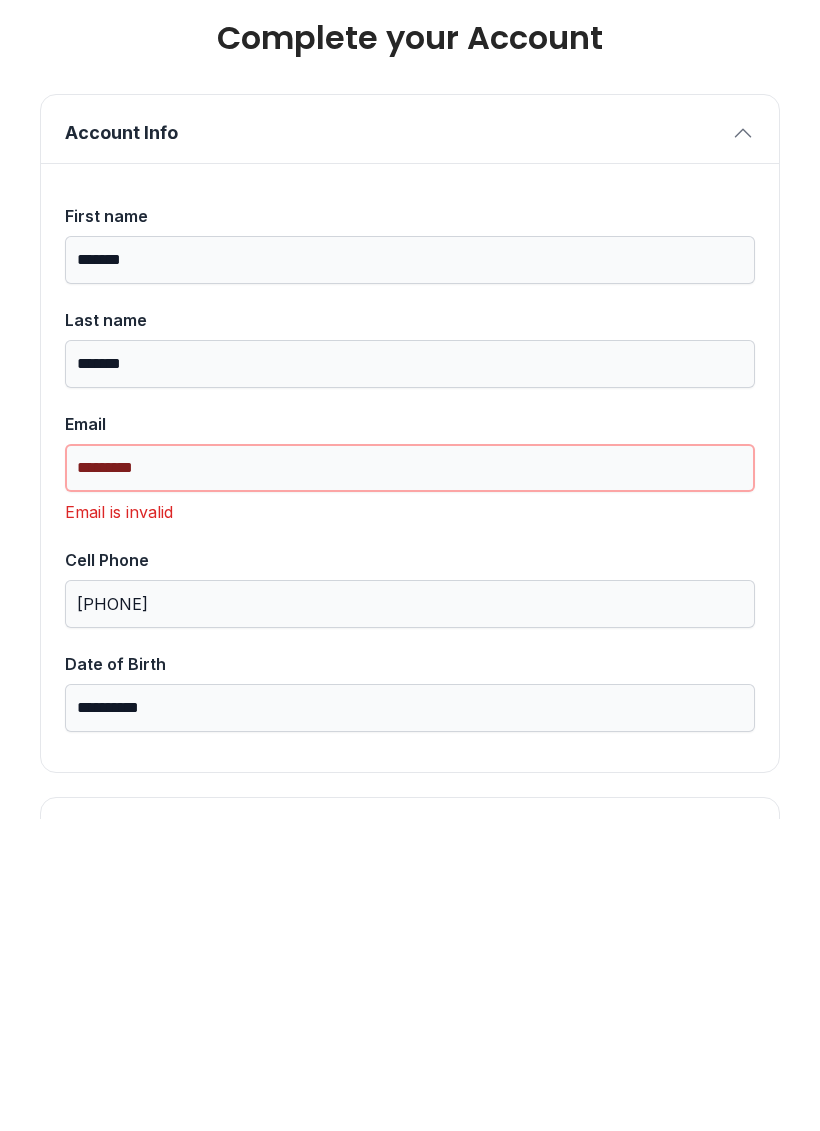 click on "*********" at bounding box center (410, 780) 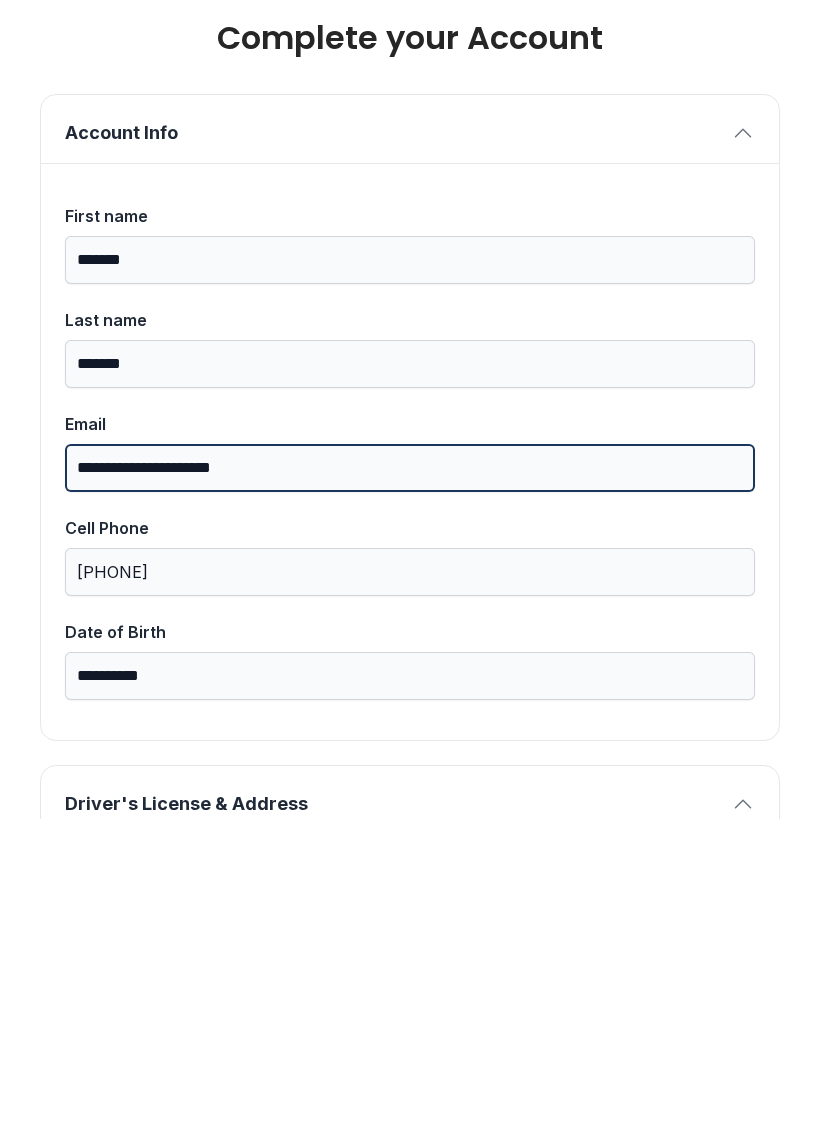type on "**********" 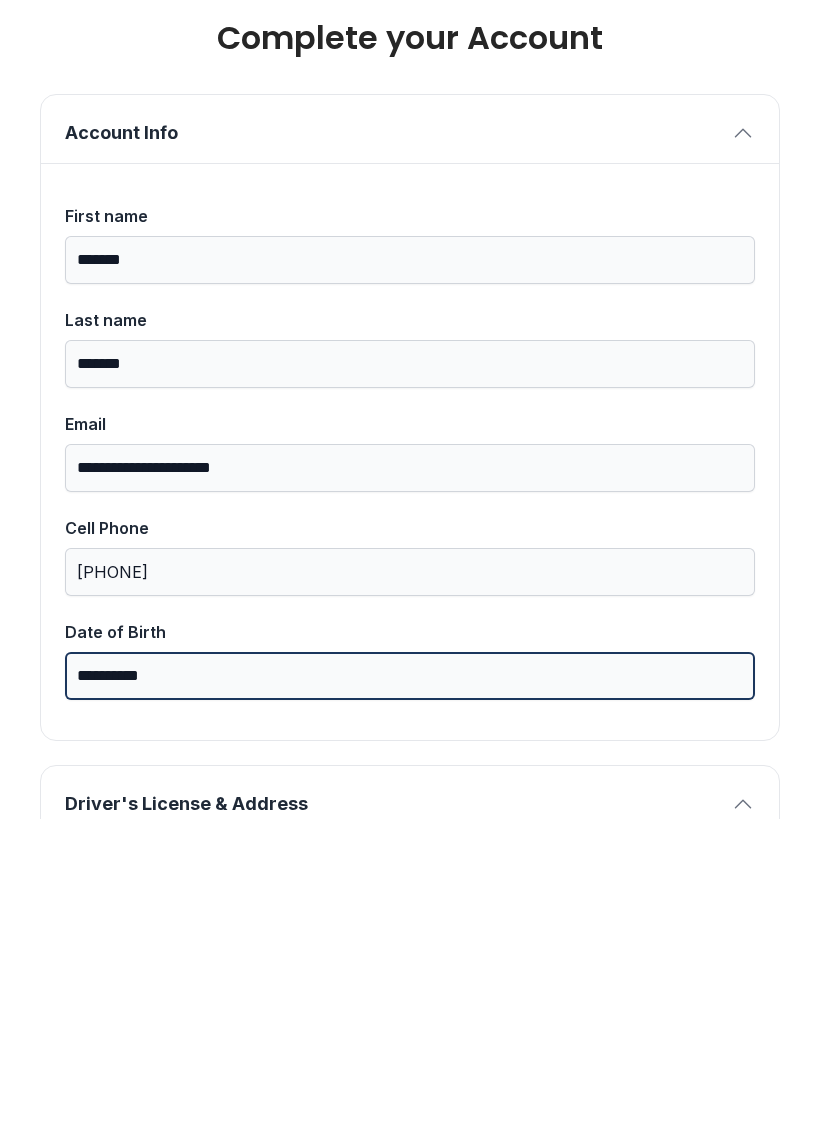click on "**********" at bounding box center (410, 988) 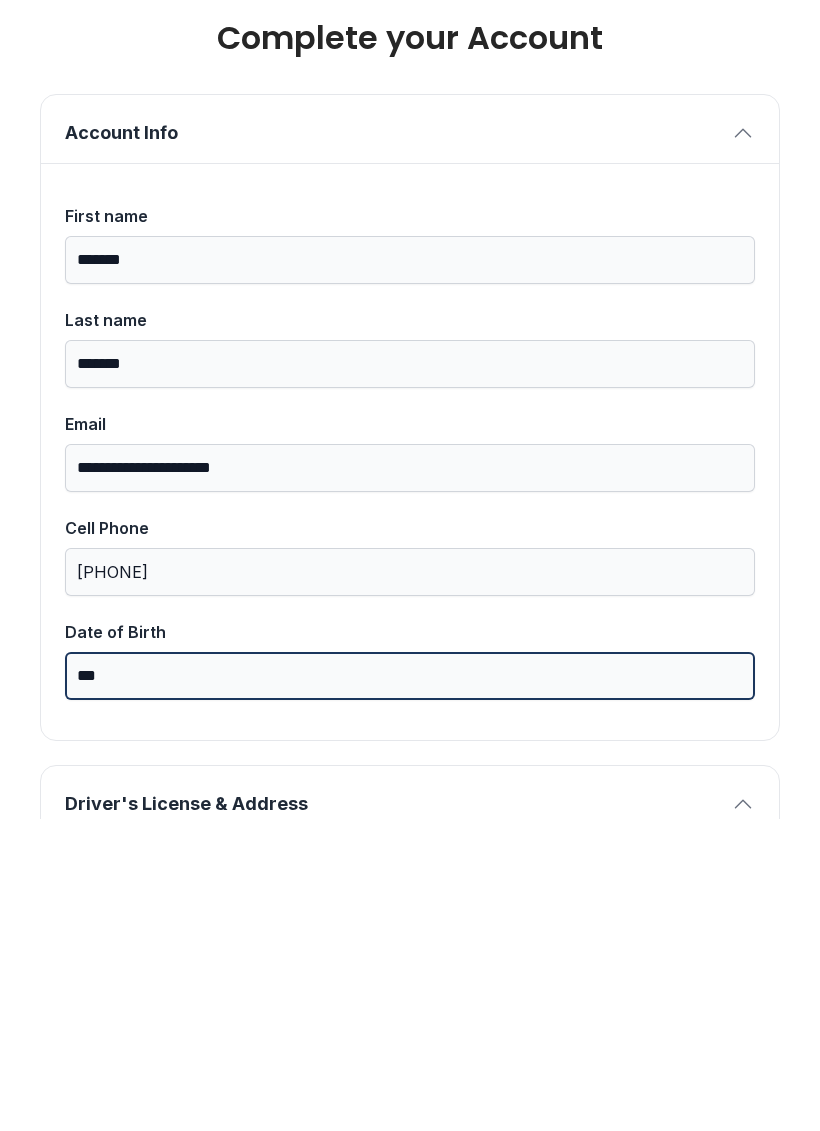 type on "*" 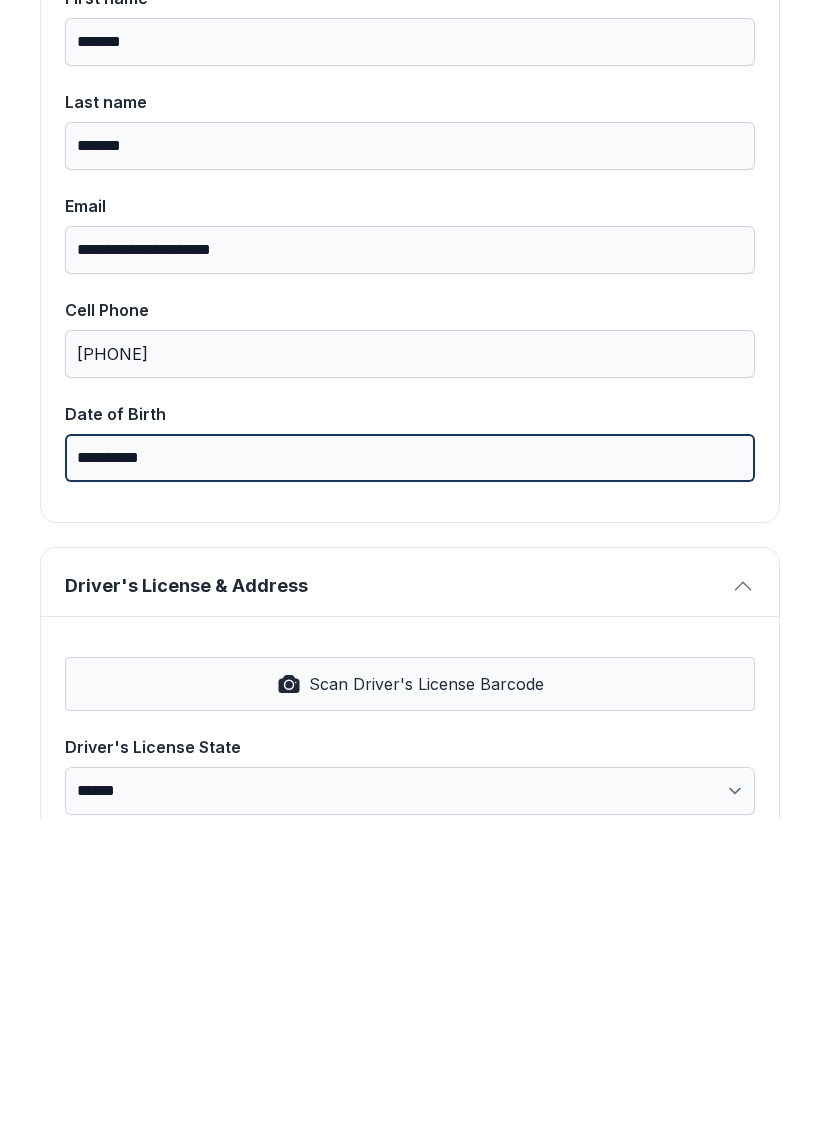 scroll, scrollTop: 224, scrollLeft: 0, axis: vertical 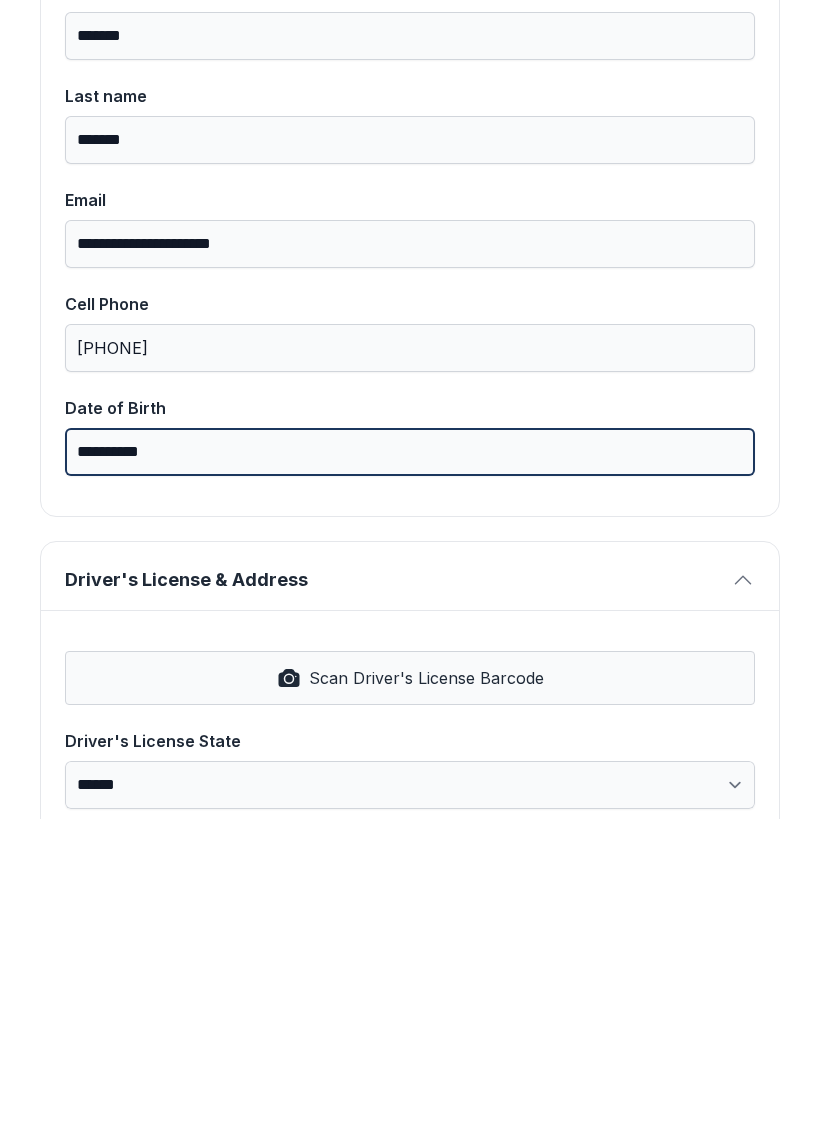 type on "**********" 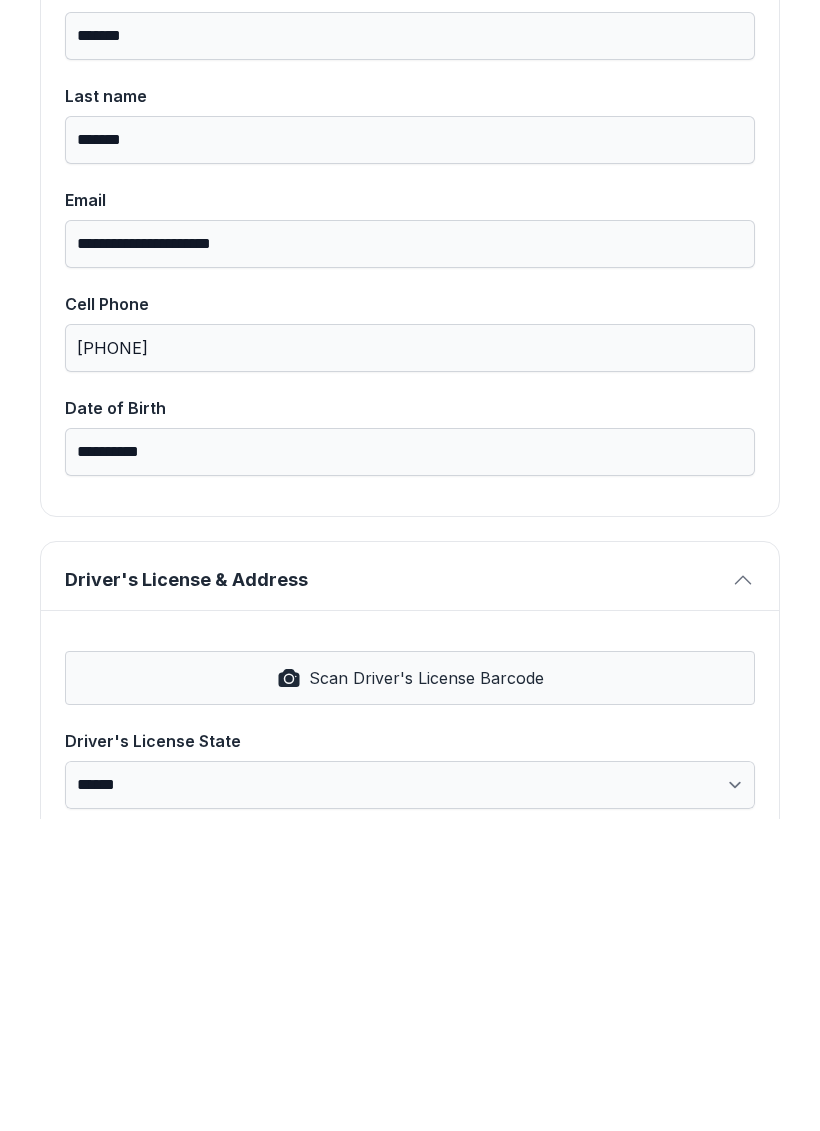 click on "Scan Driver's License Barcode" at bounding box center (426, 990) 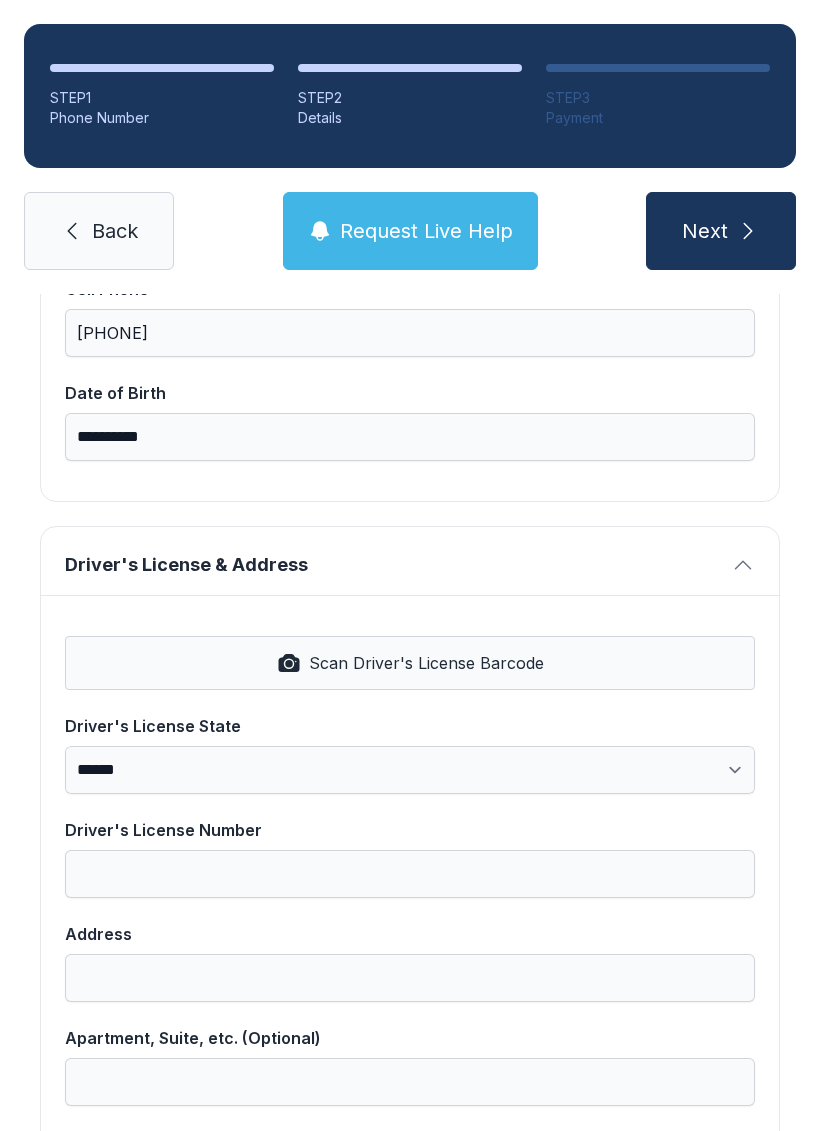 scroll, scrollTop: 555, scrollLeft: 0, axis: vertical 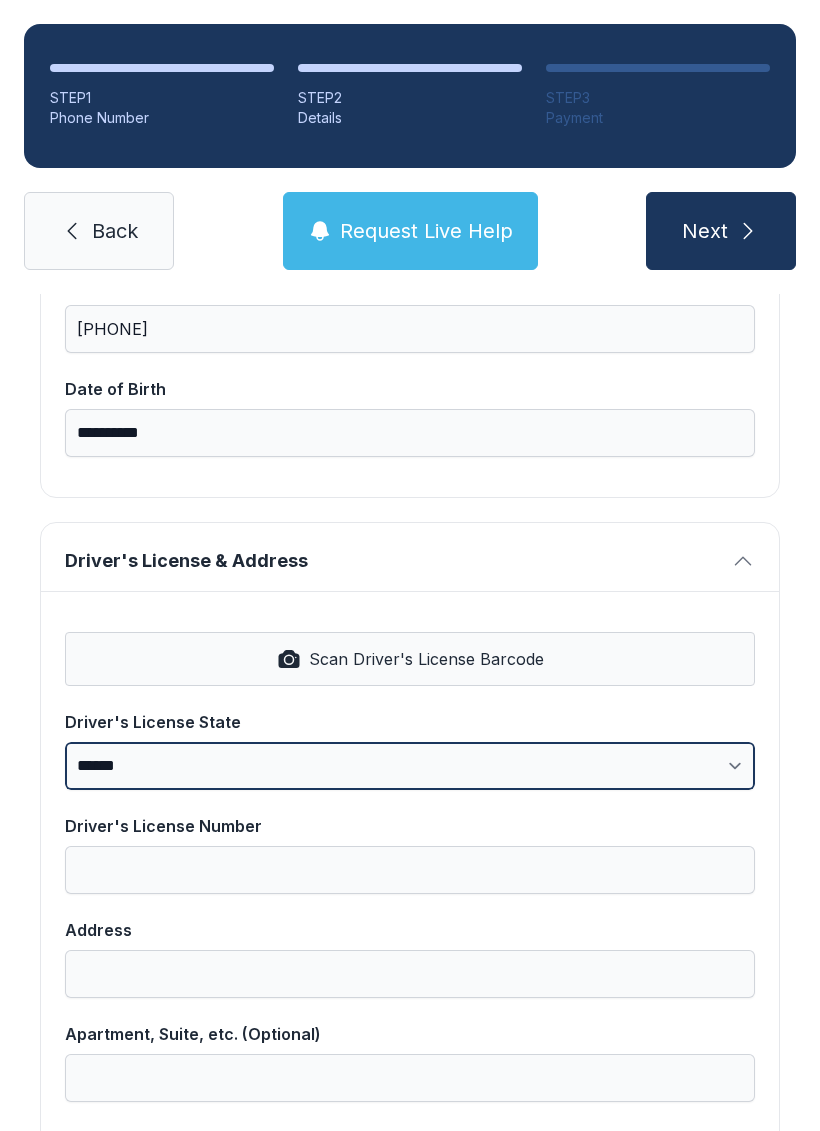 click on "**********" at bounding box center [410, 766] 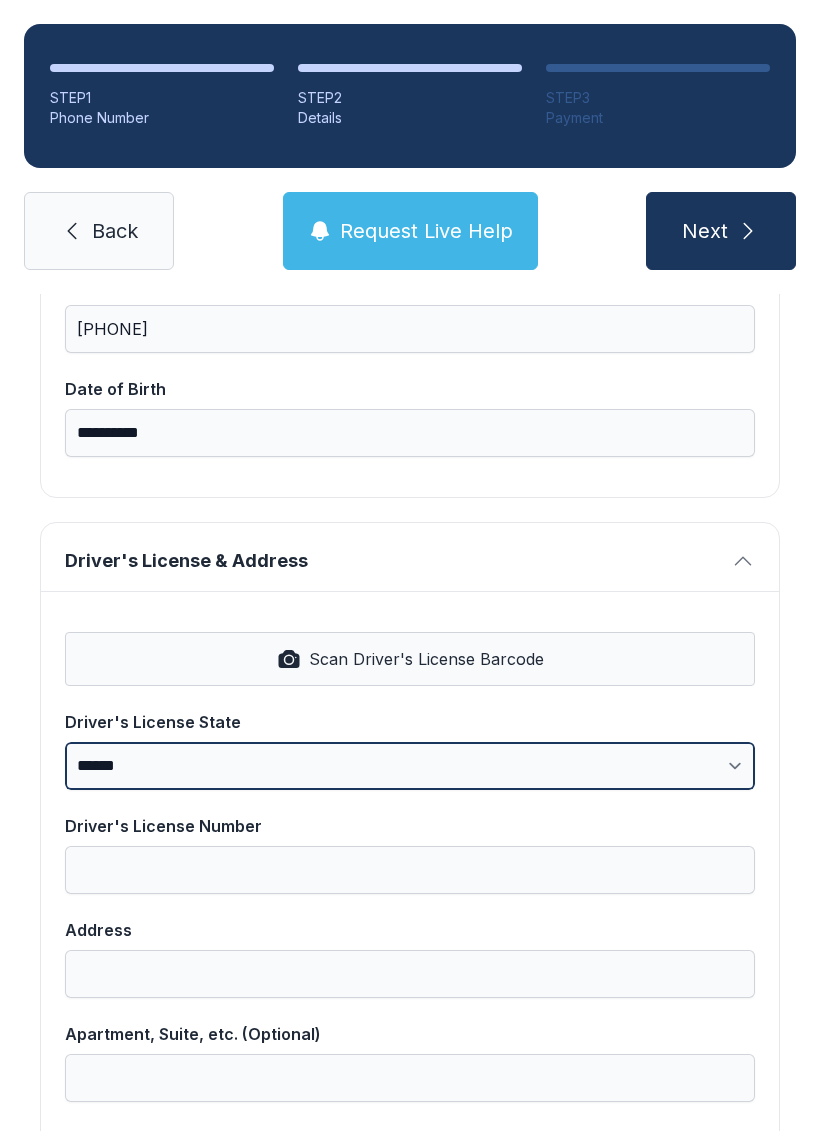 select on "**" 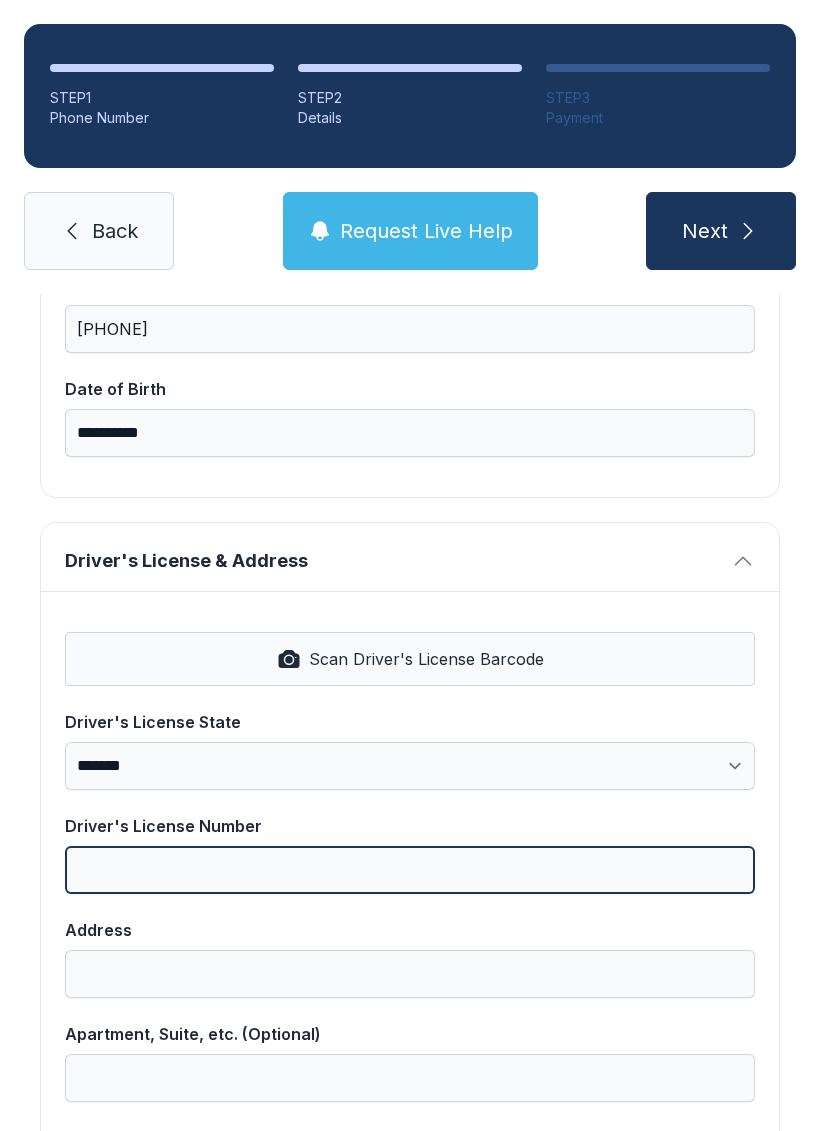 click on "Driver's License Number" at bounding box center [410, 870] 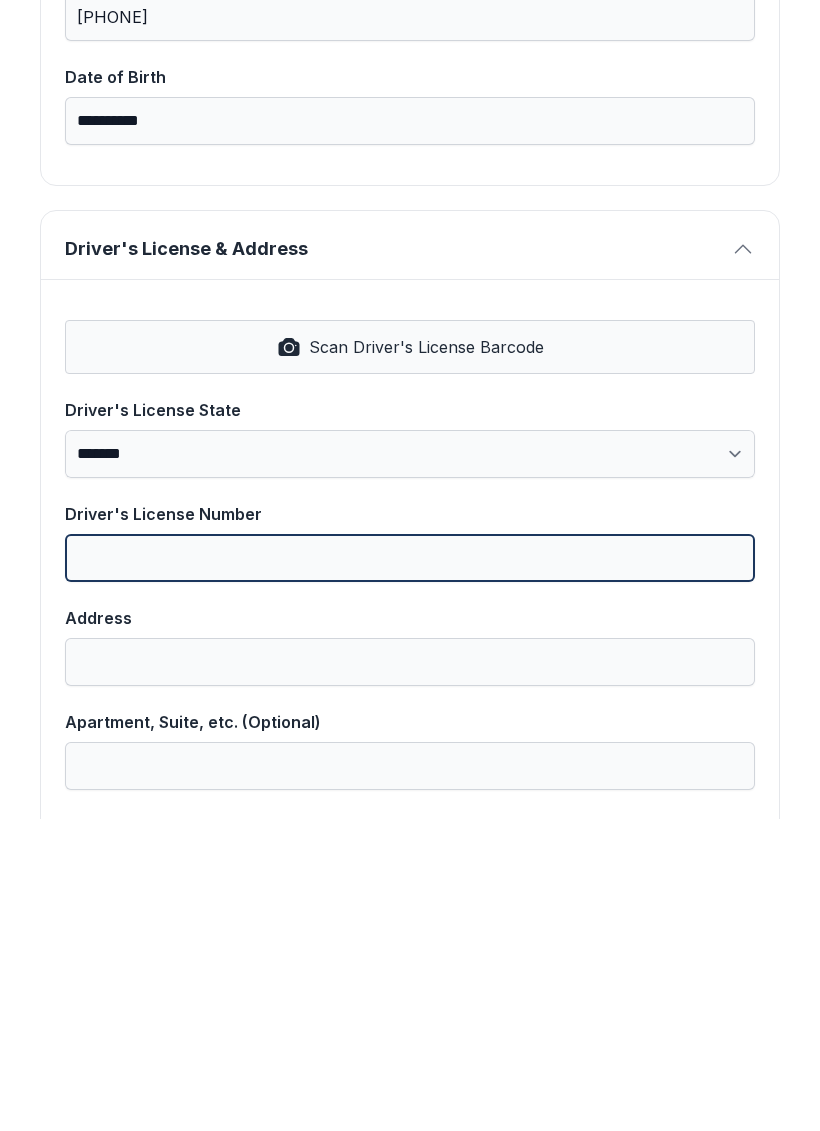type on "*" 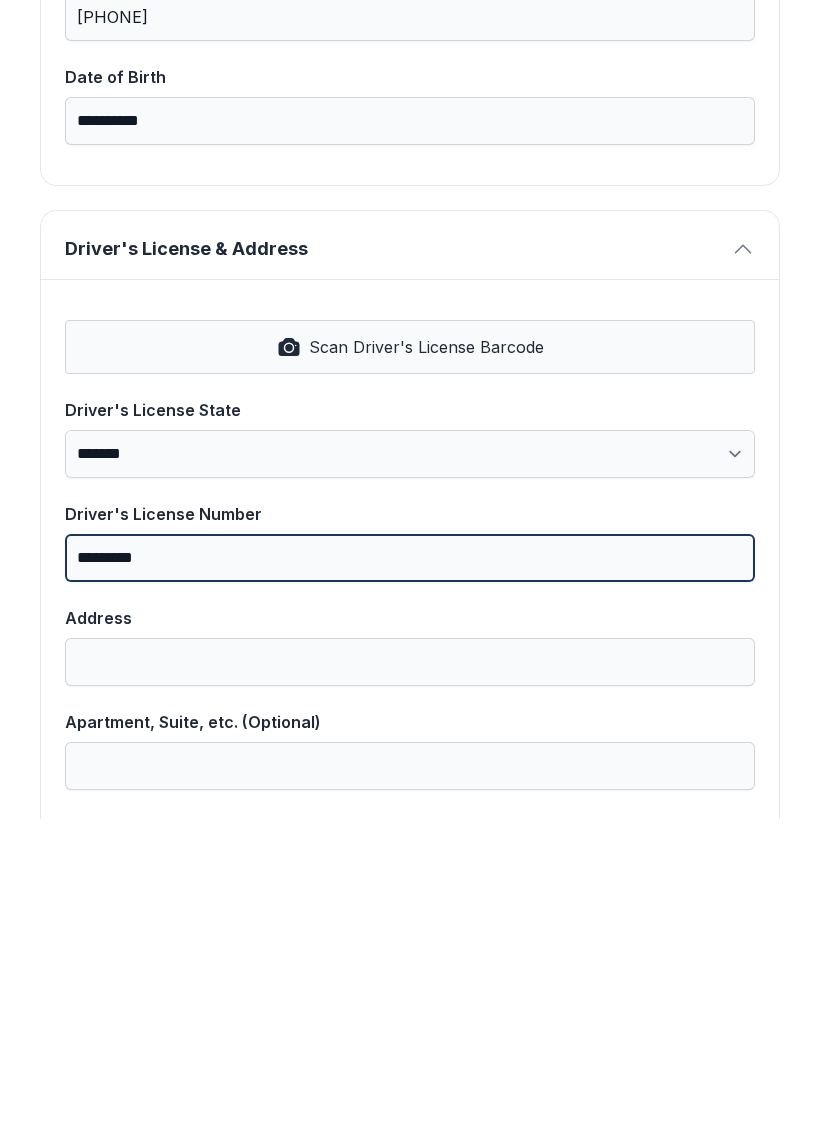 type on "*********" 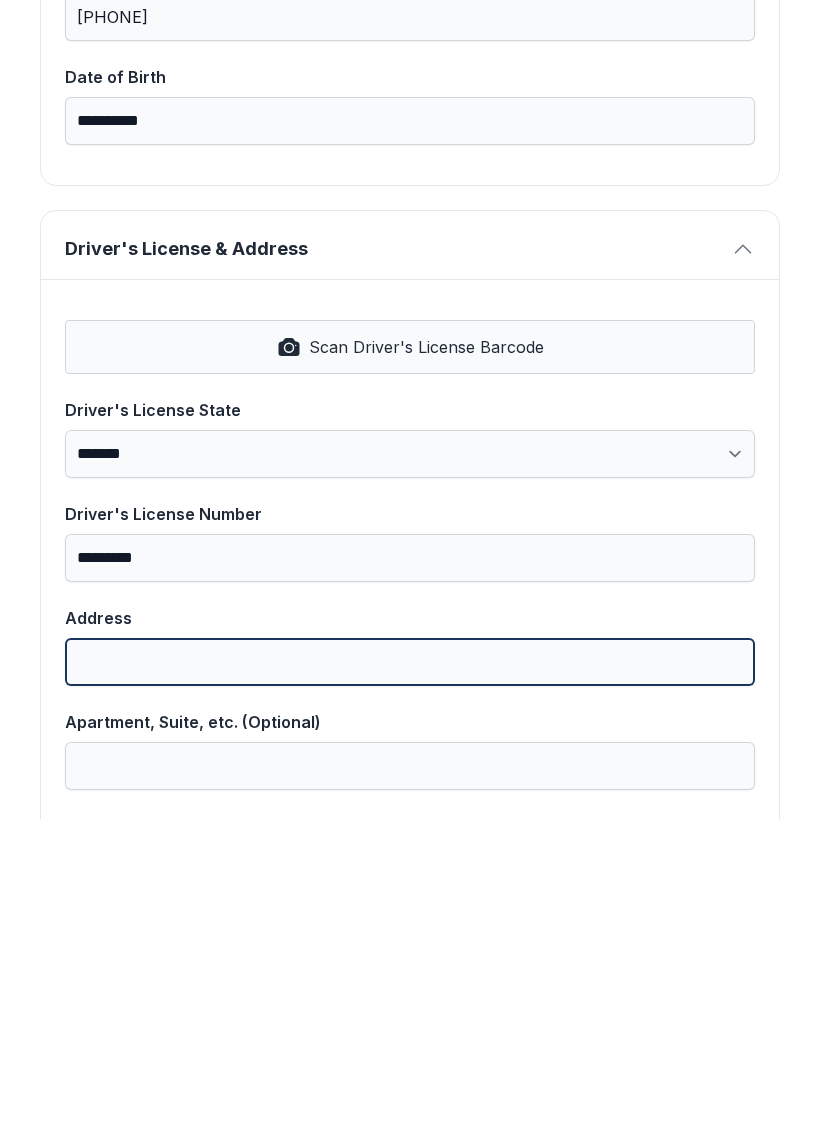 click on "Address" at bounding box center (410, 974) 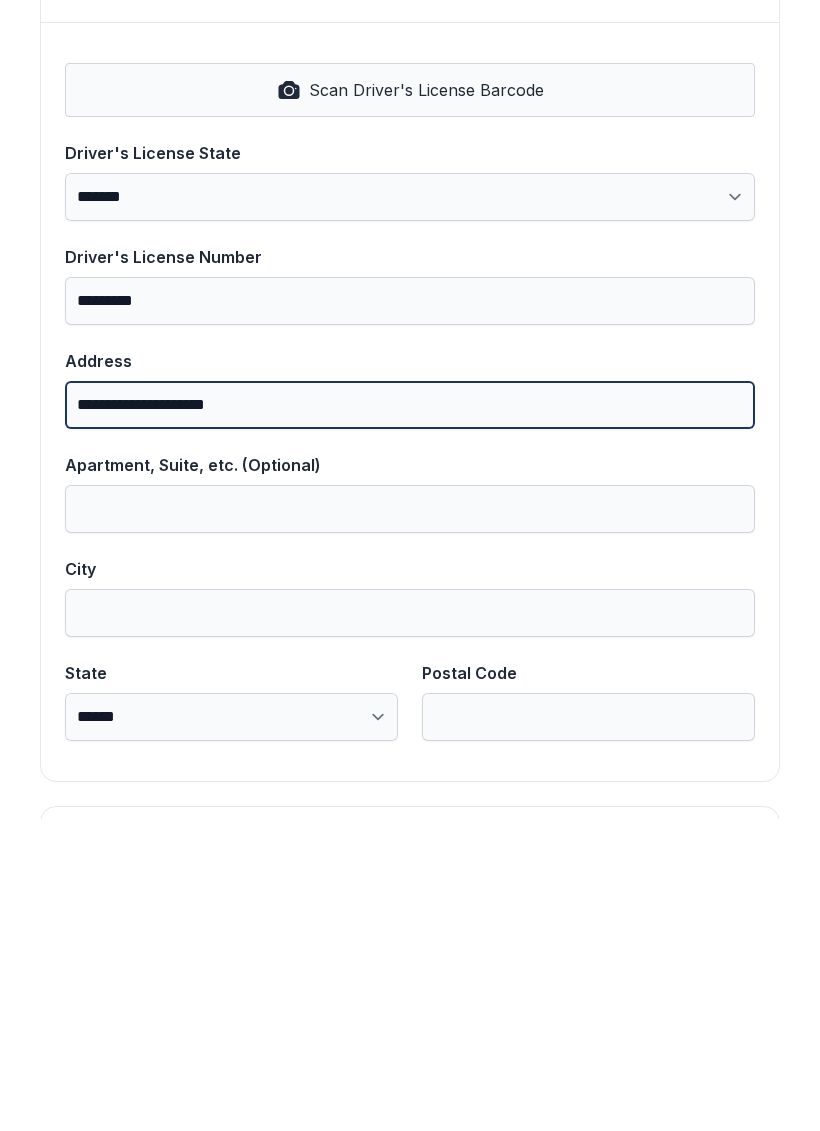 scroll, scrollTop: 813, scrollLeft: 0, axis: vertical 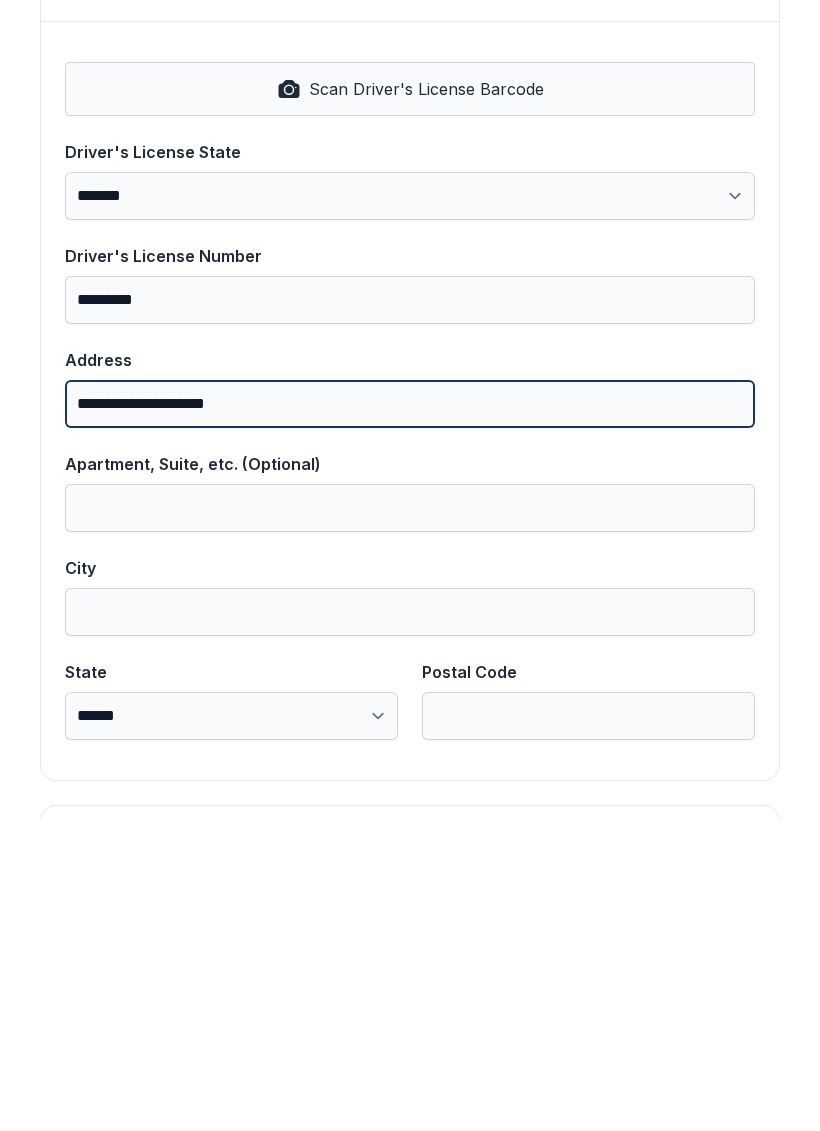 type on "**********" 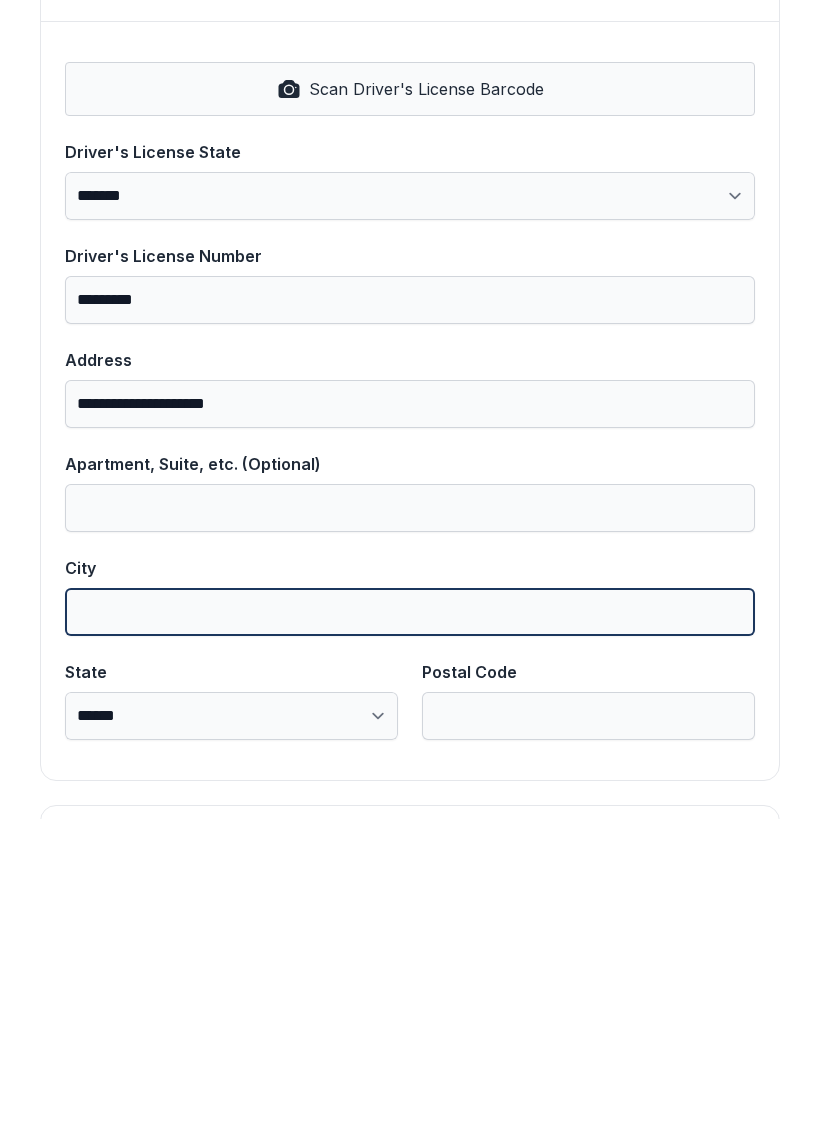 click on "City" at bounding box center (410, 924) 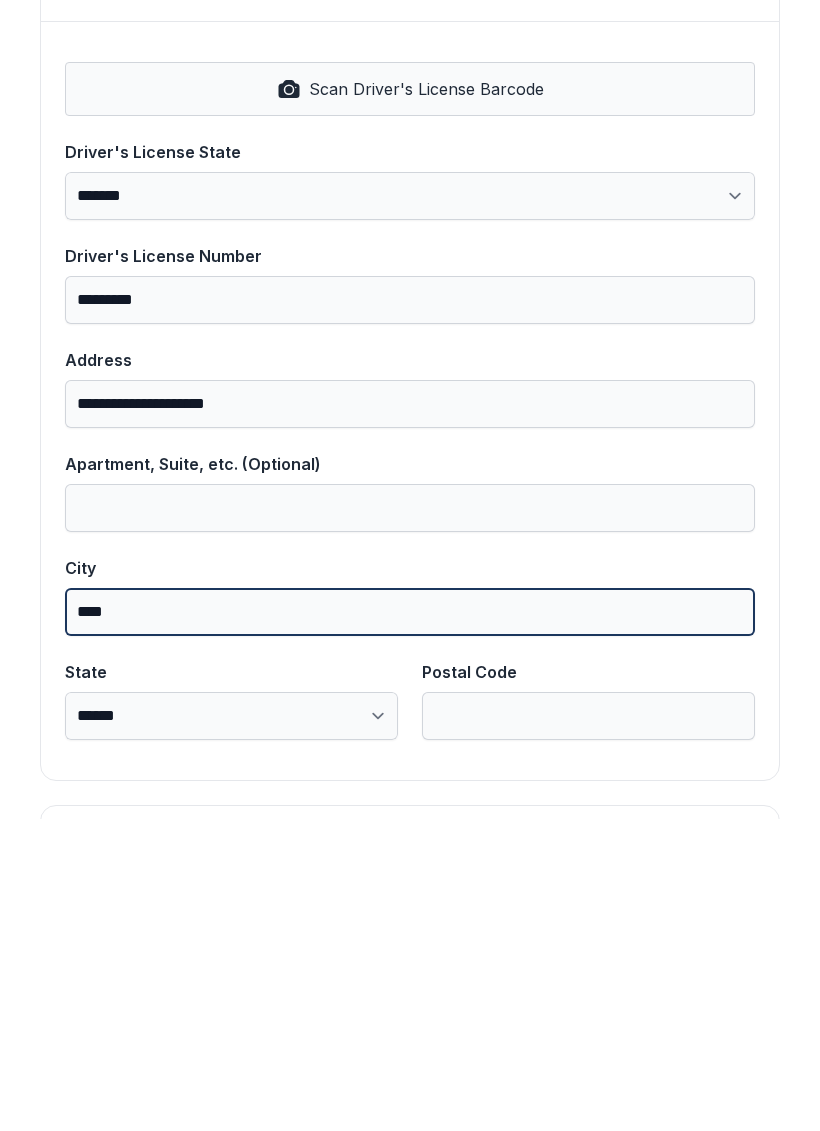 type on "****" 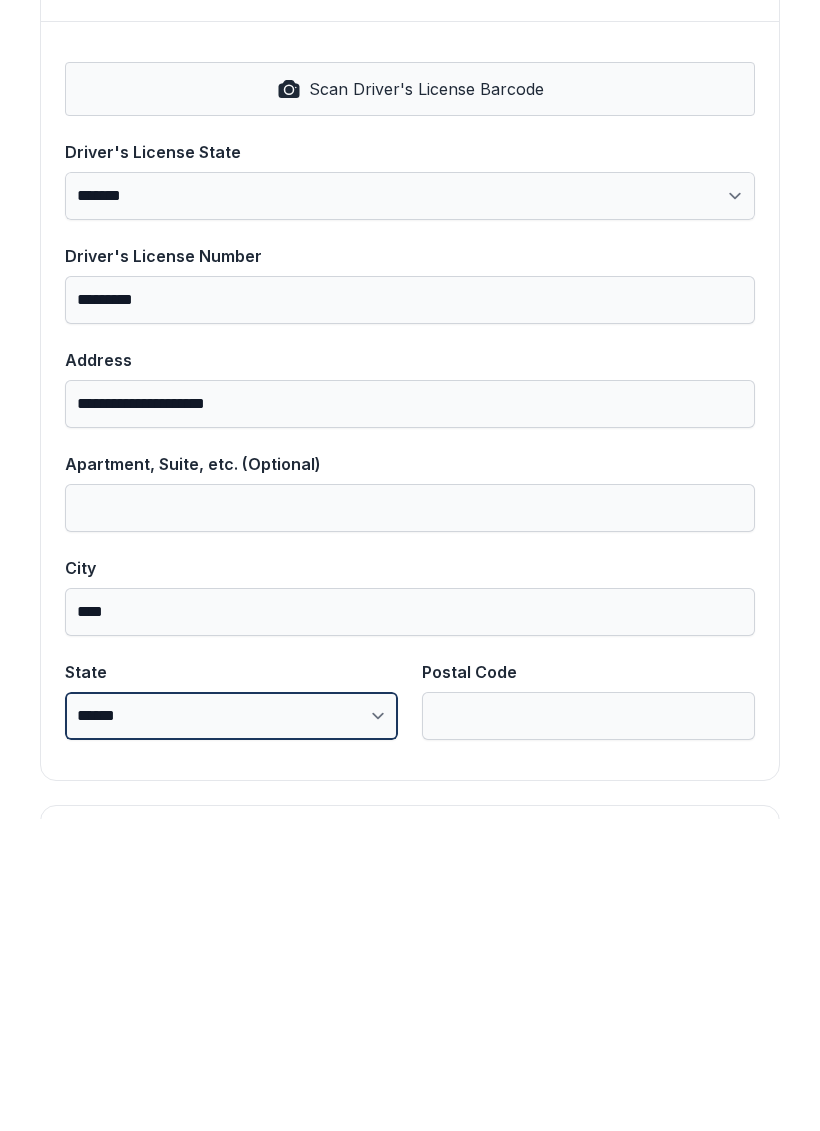 click on "**********" at bounding box center [231, 1028] 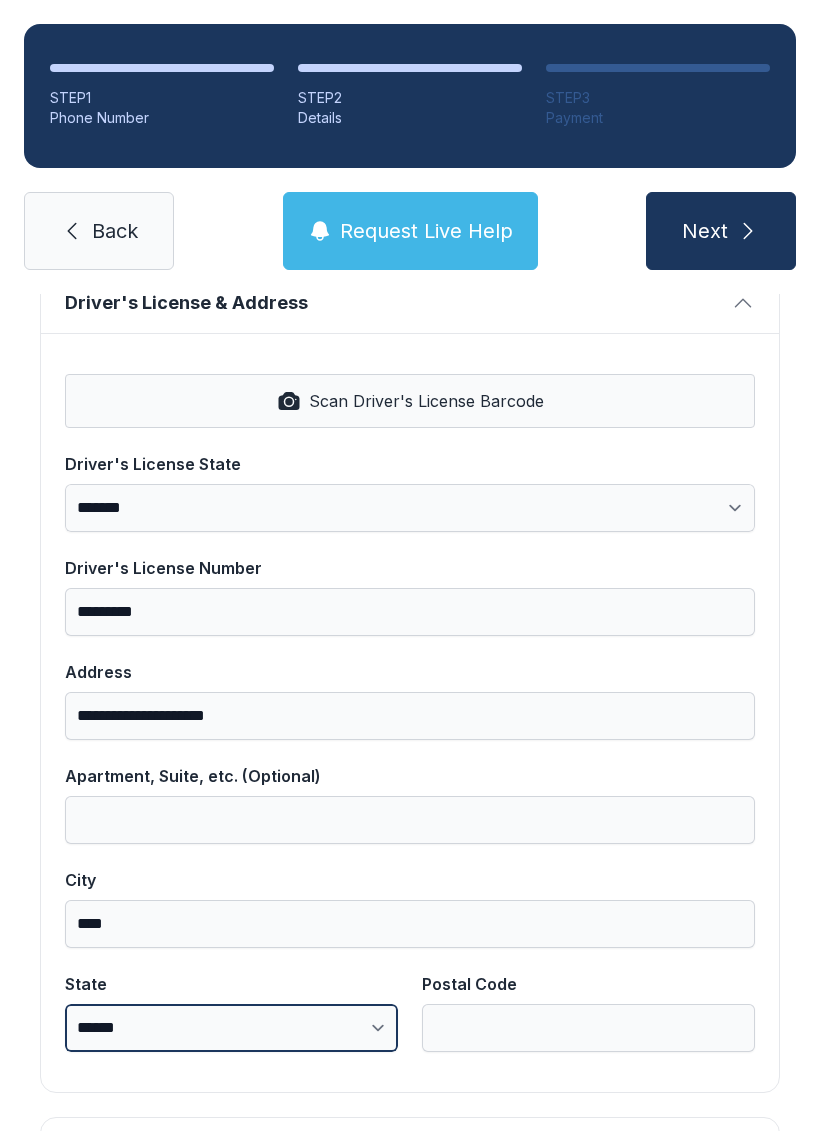 select on "**" 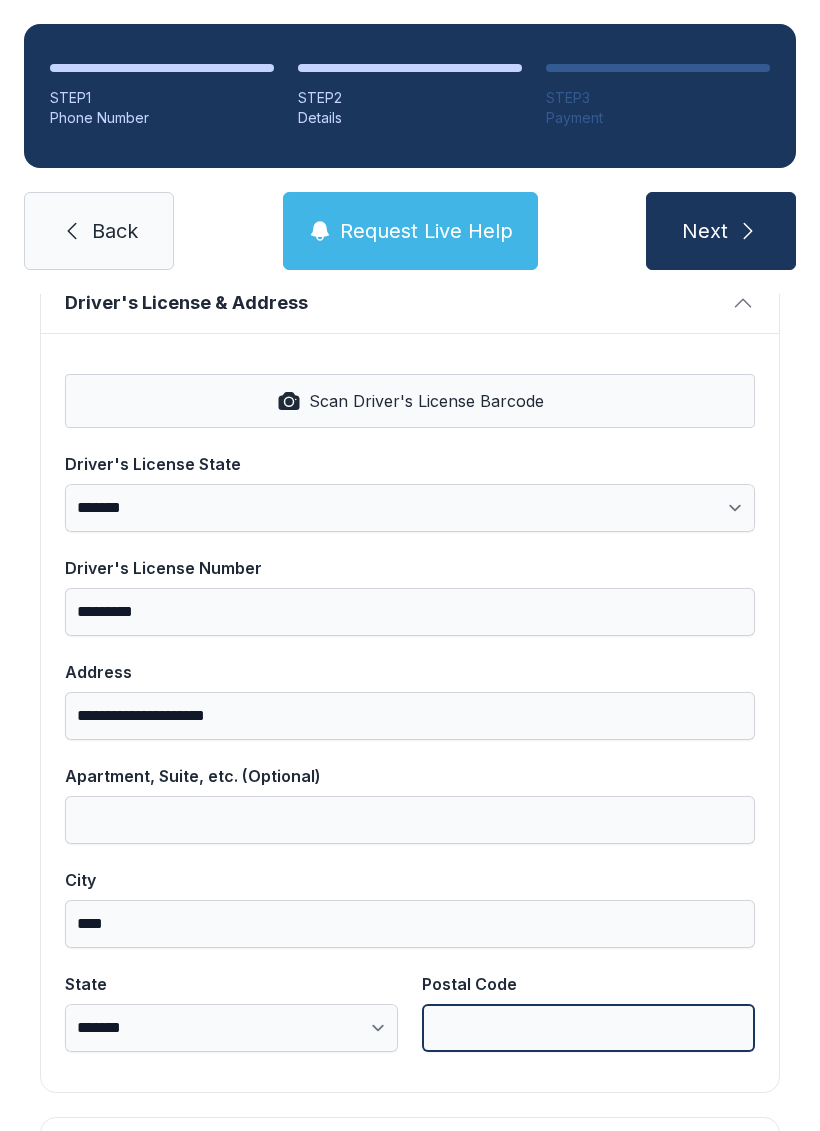 click on "Postal Code" at bounding box center [588, 1028] 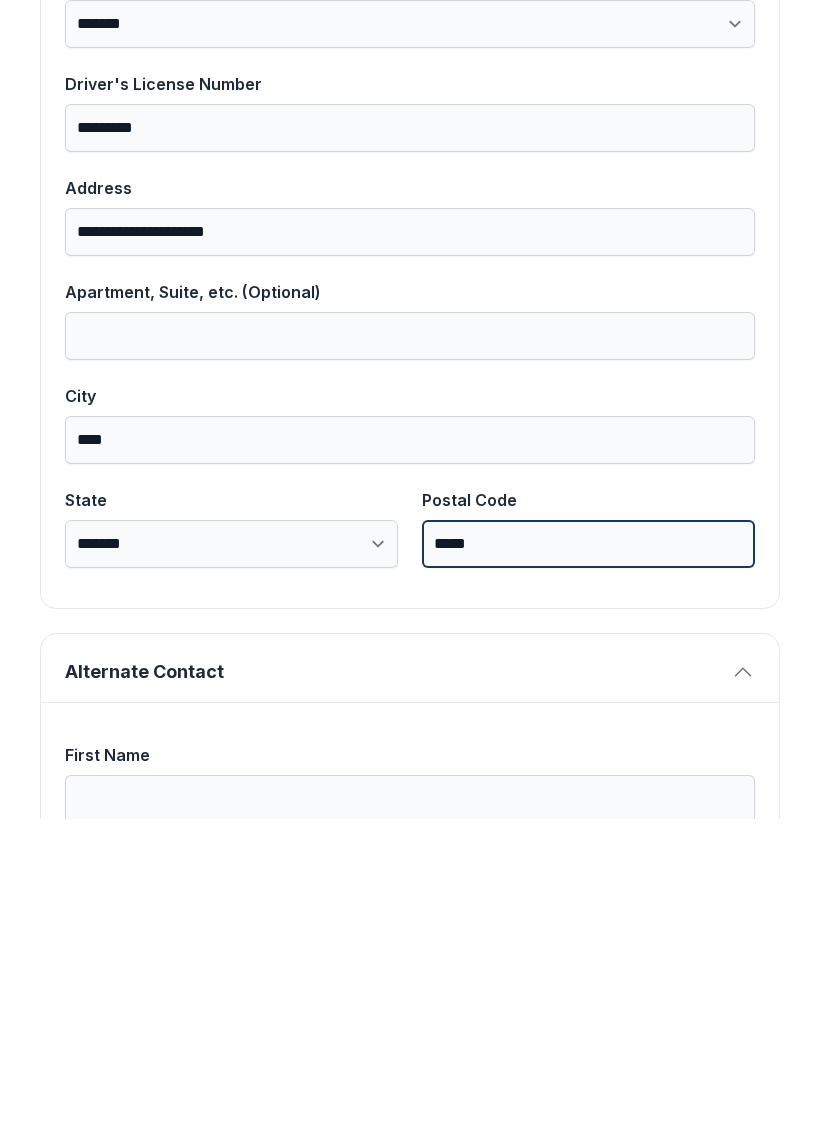 scroll, scrollTop: 987, scrollLeft: 0, axis: vertical 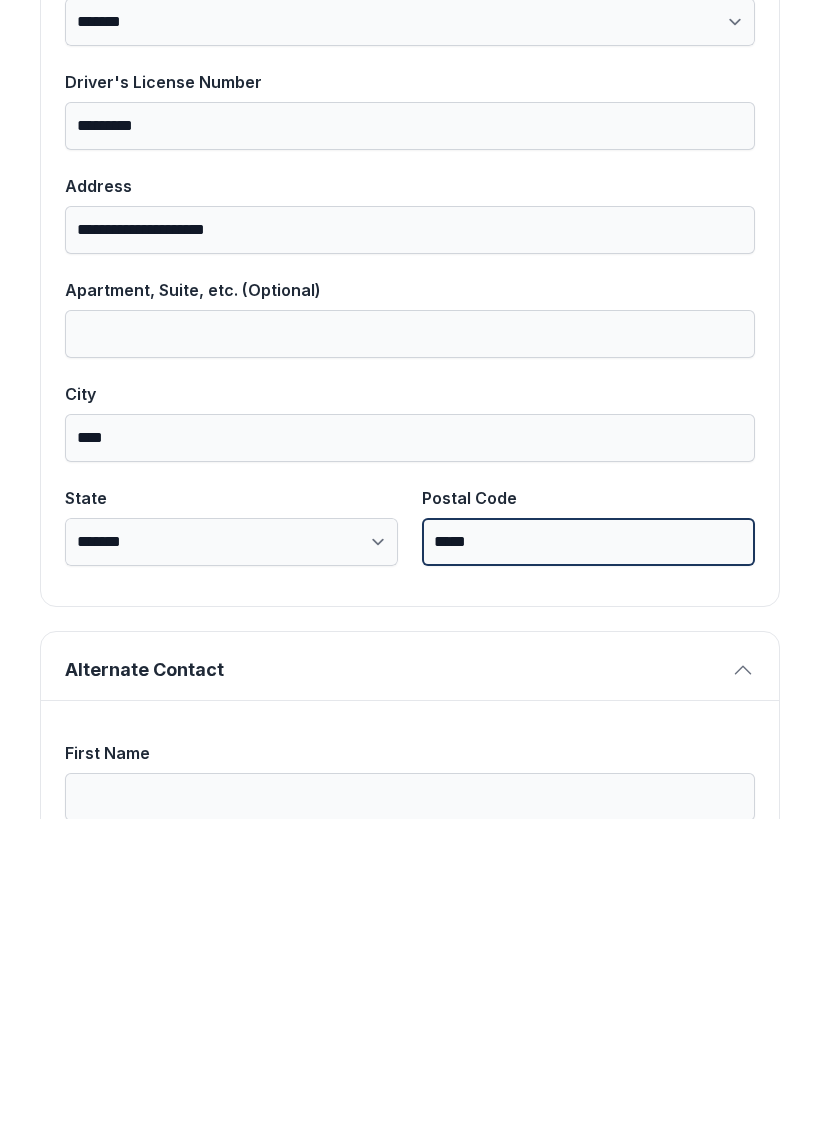 click on "*****" at bounding box center (588, 854) 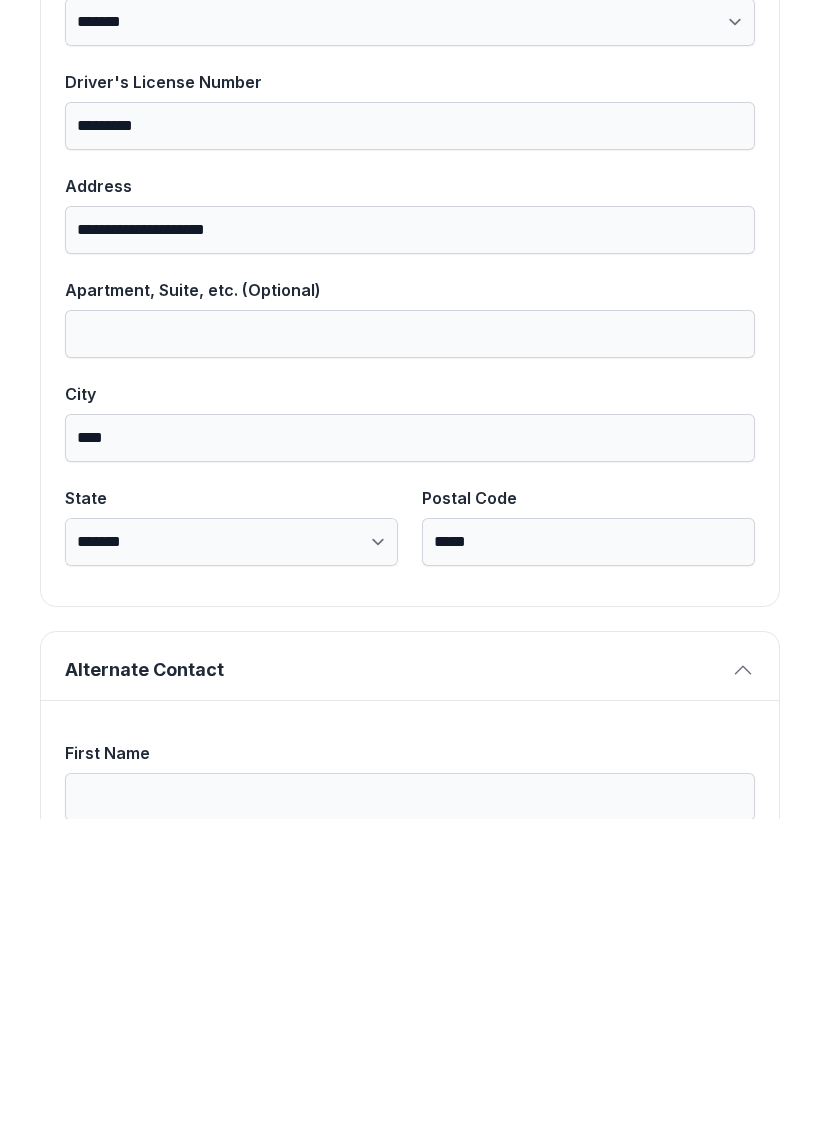 click on "First Name" at bounding box center (410, 1109) 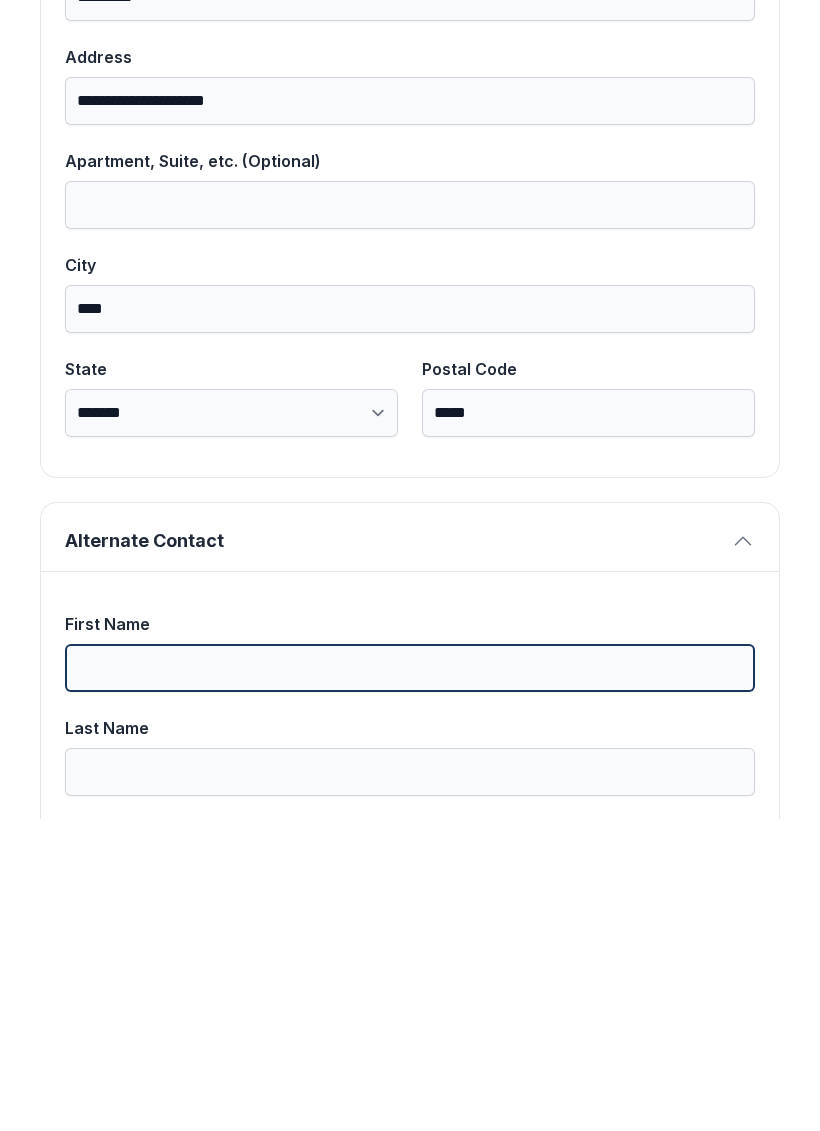 scroll, scrollTop: 1186, scrollLeft: 0, axis: vertical 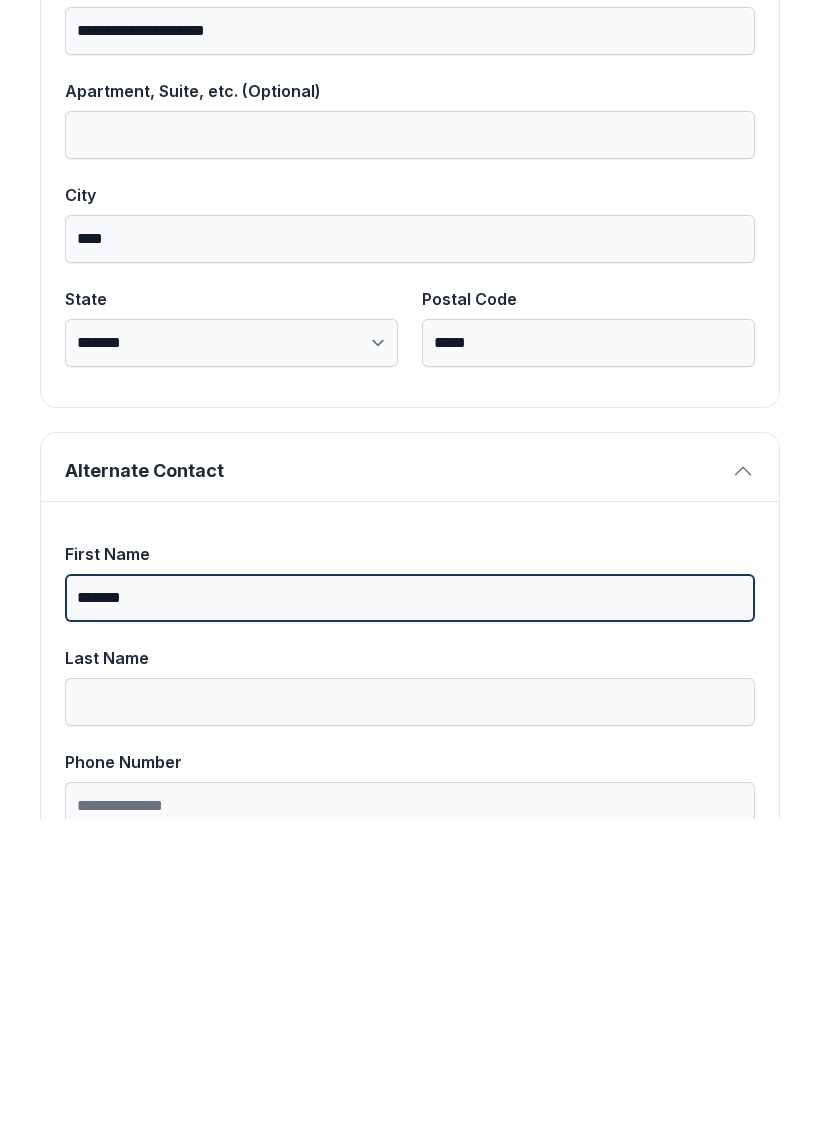 type on "*******" 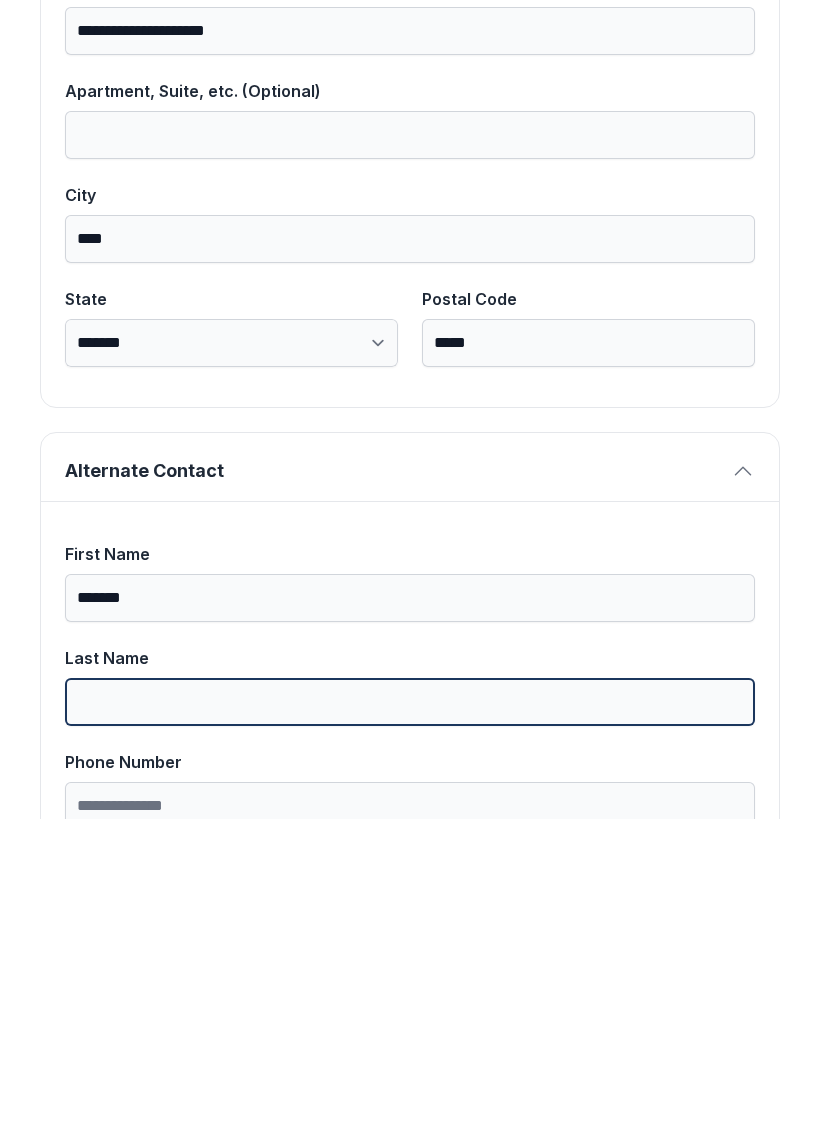 click on "Last Name" at bounding box center [410, 1014] 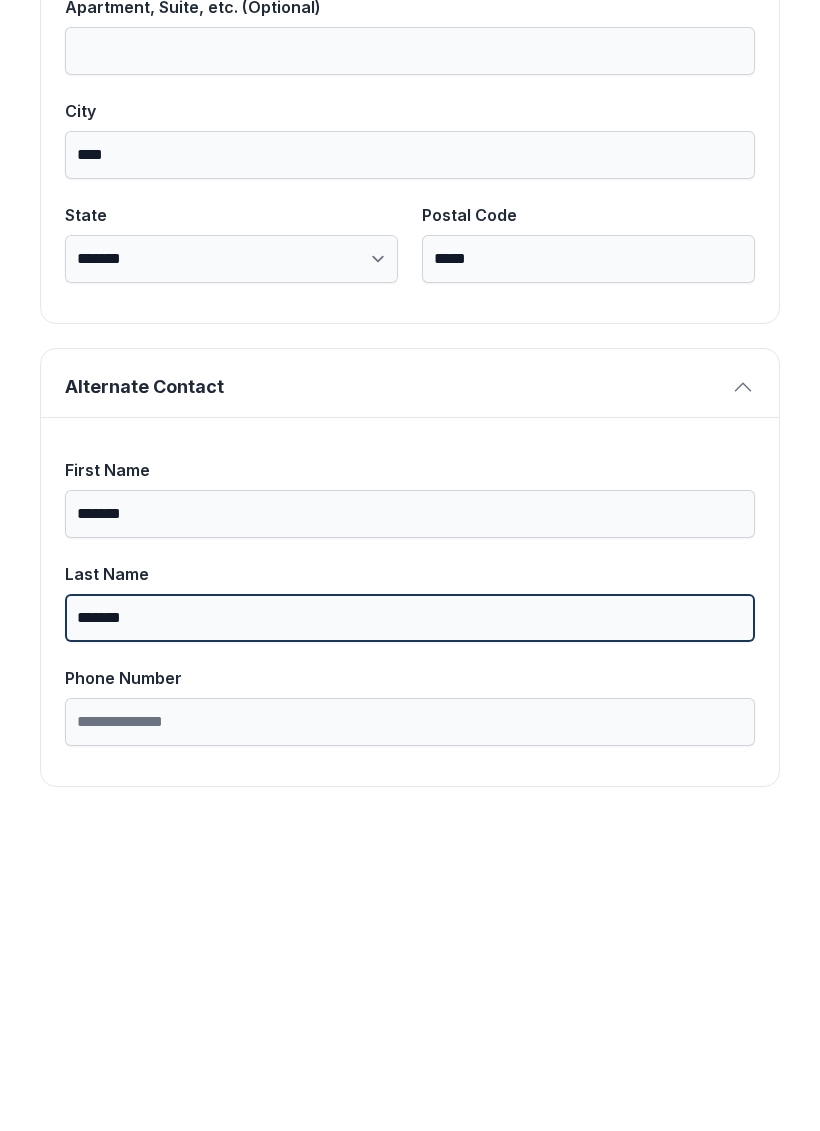 scroll, scrollTop: 1269, scrollLeft: 0, axis: vertical 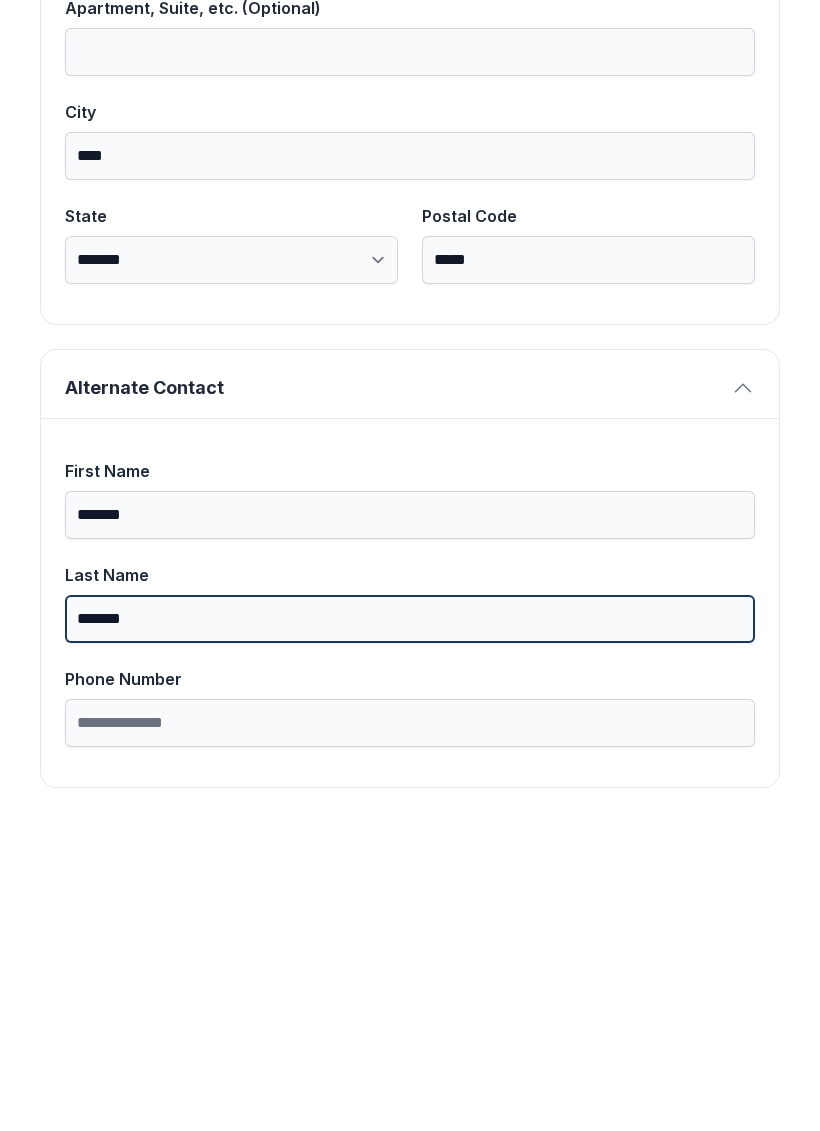 type on "*******" 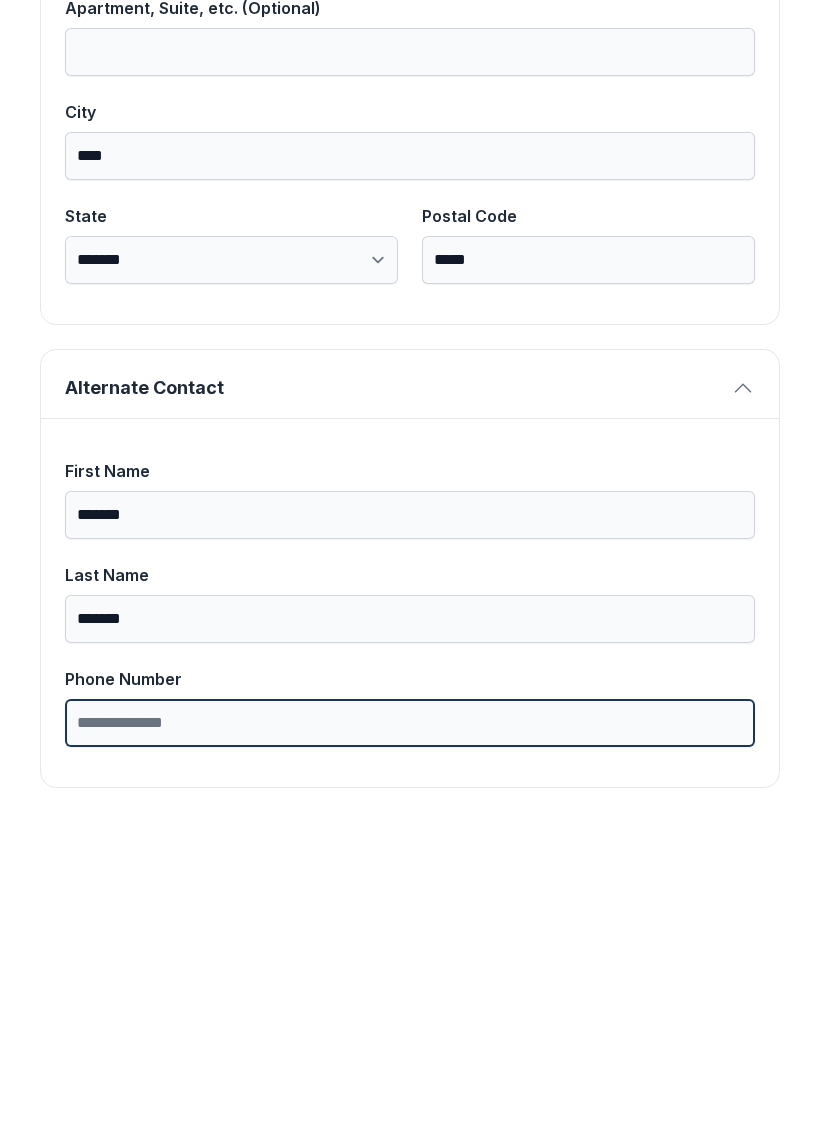 click on "Phone Number" at bounding box center (410, 1035) 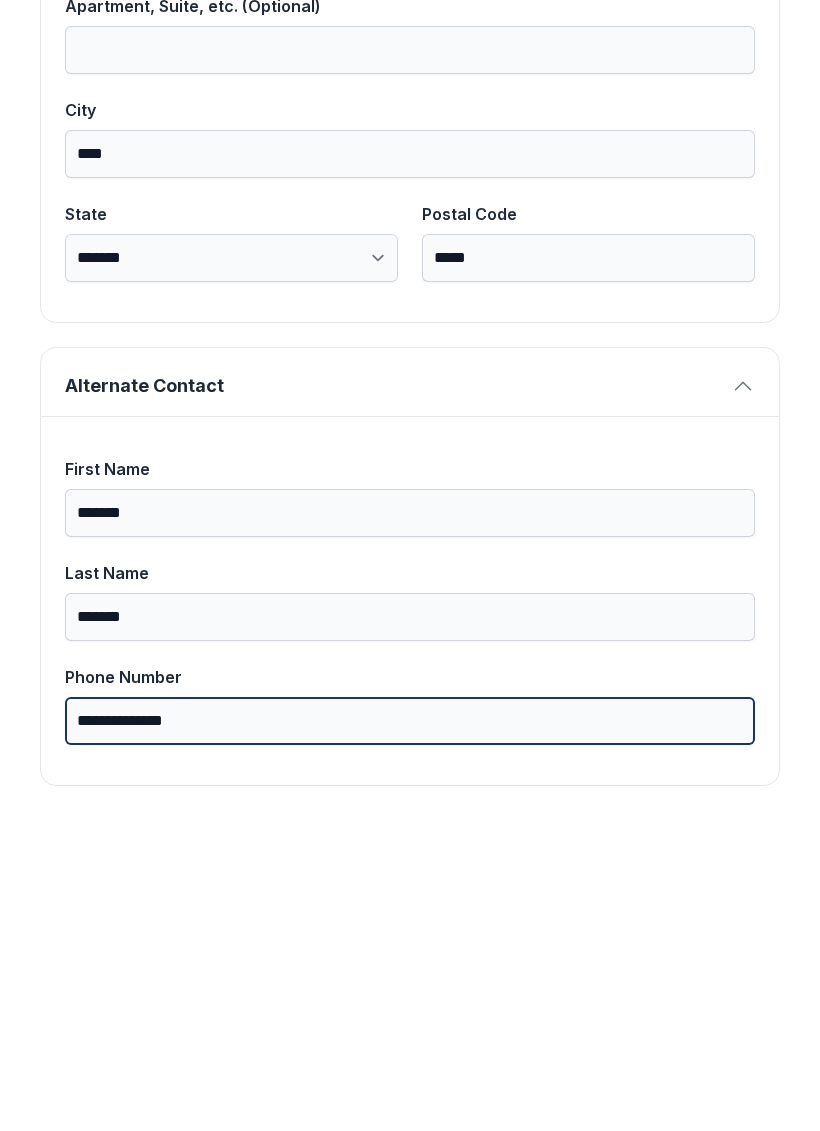 scroll, scrollTop: 1269, scrollLeft: 0, axis: vertical 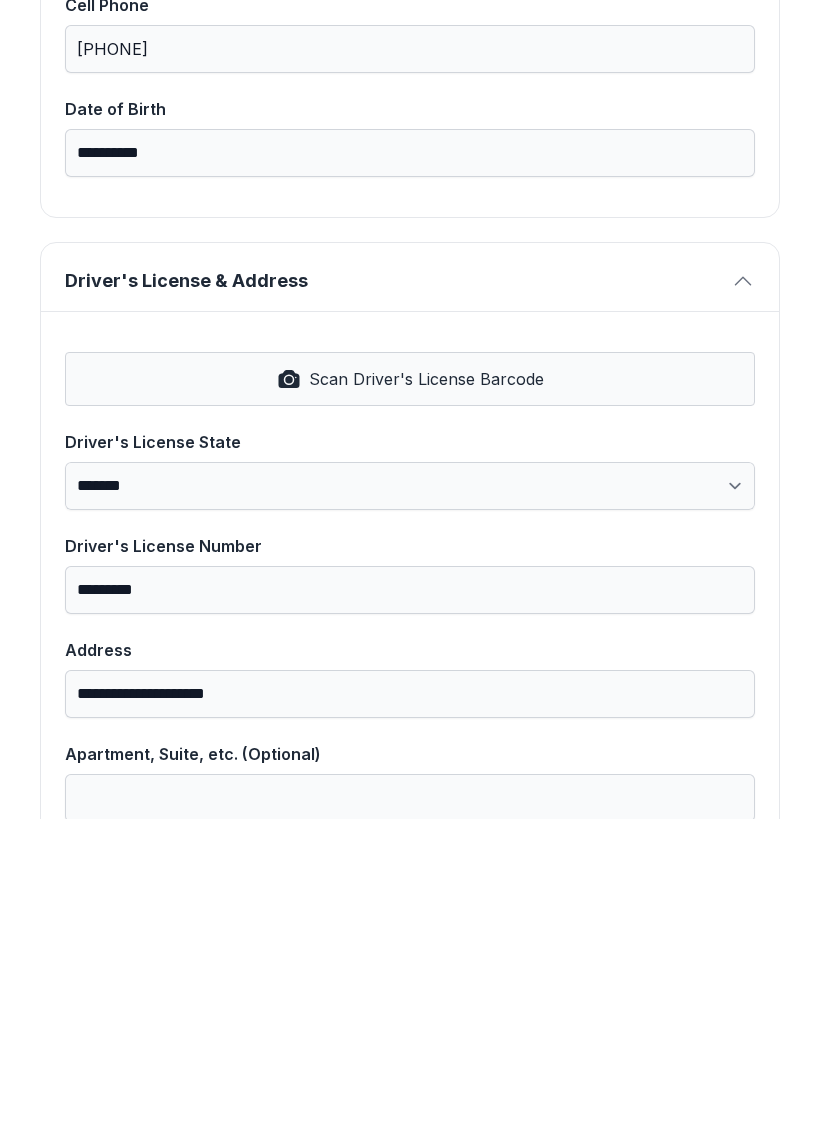 type on "**********" 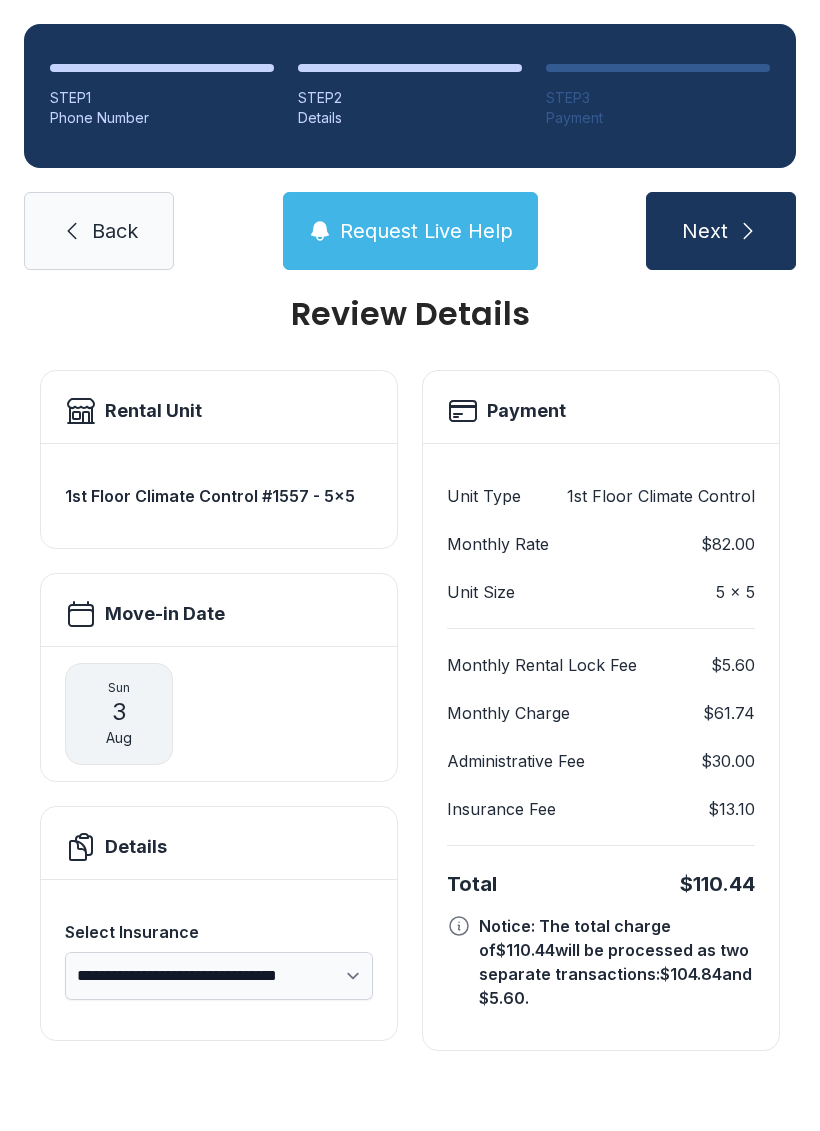 scroll, scrollTop: 0, scrollLeft: 0, axis: both 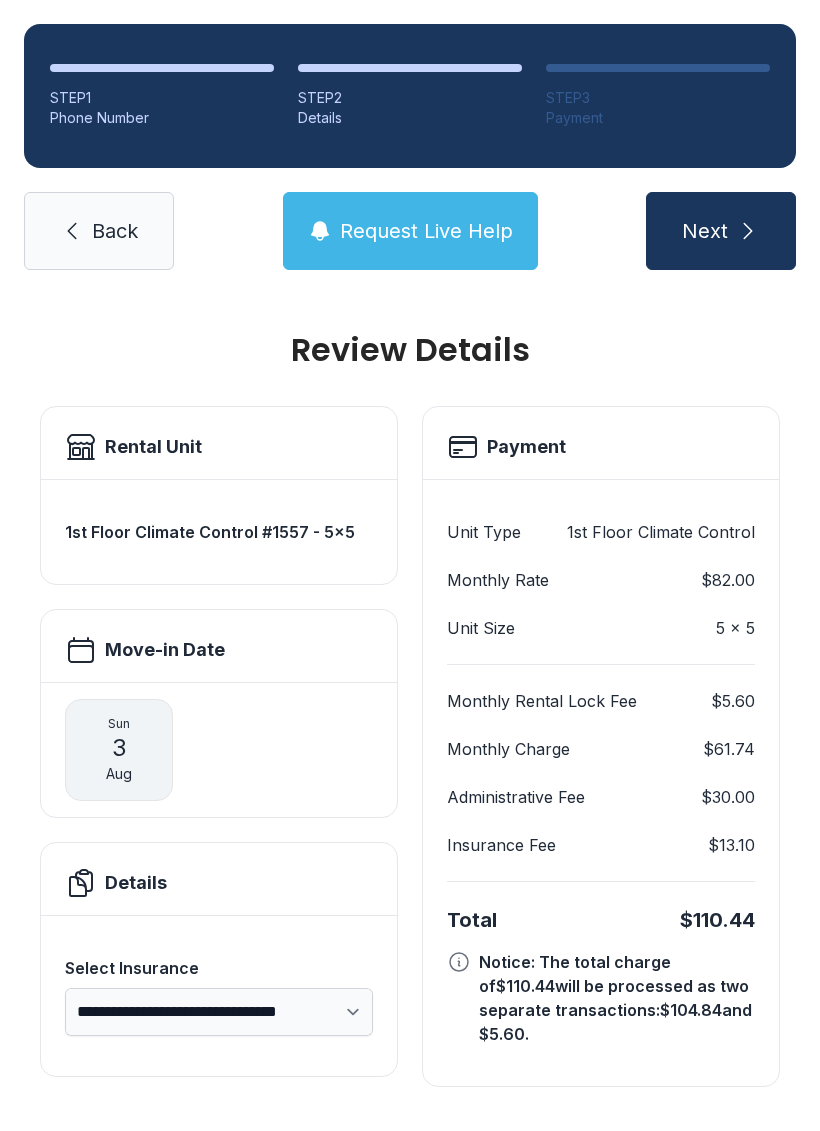 click on "Back" at bounding box center (99, 231) 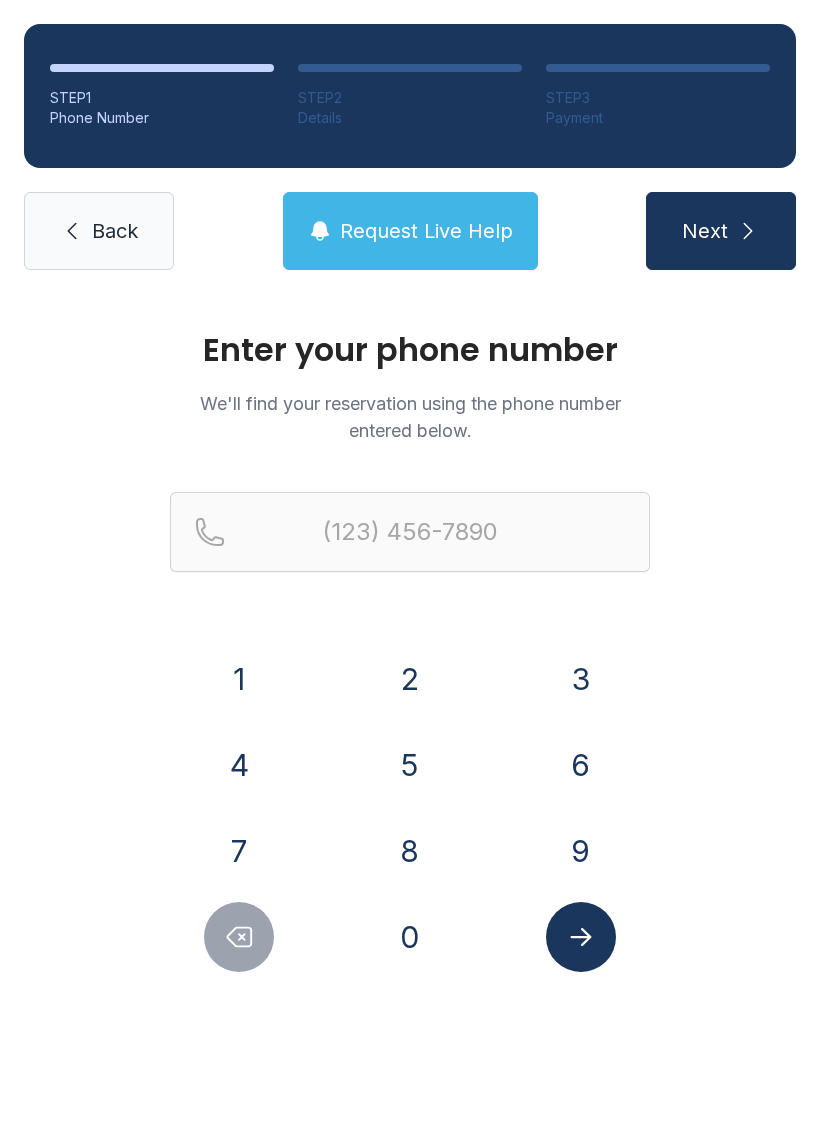 scroll, scrollTop: 0, scrollLeft: 0, axis: both 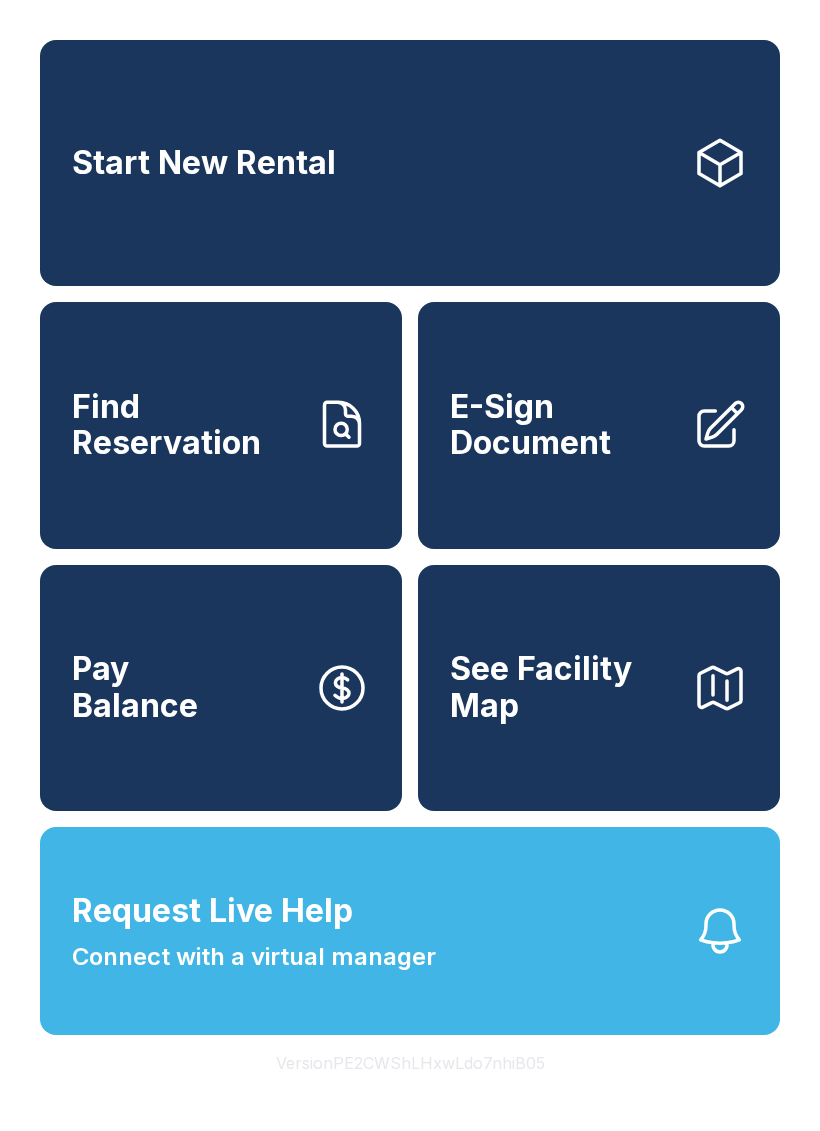 click on "Find Reservation" at bounding box center (185, 425) 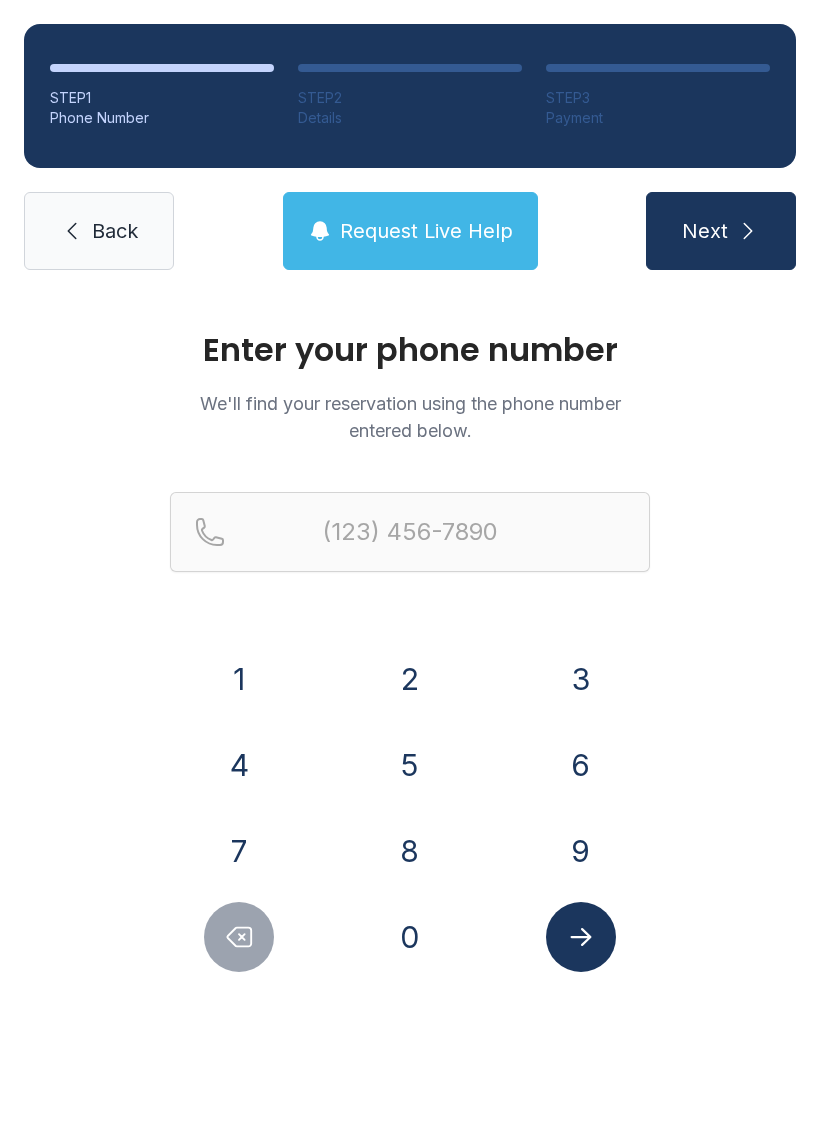 click on "Back" at bounding box center (115, 231) 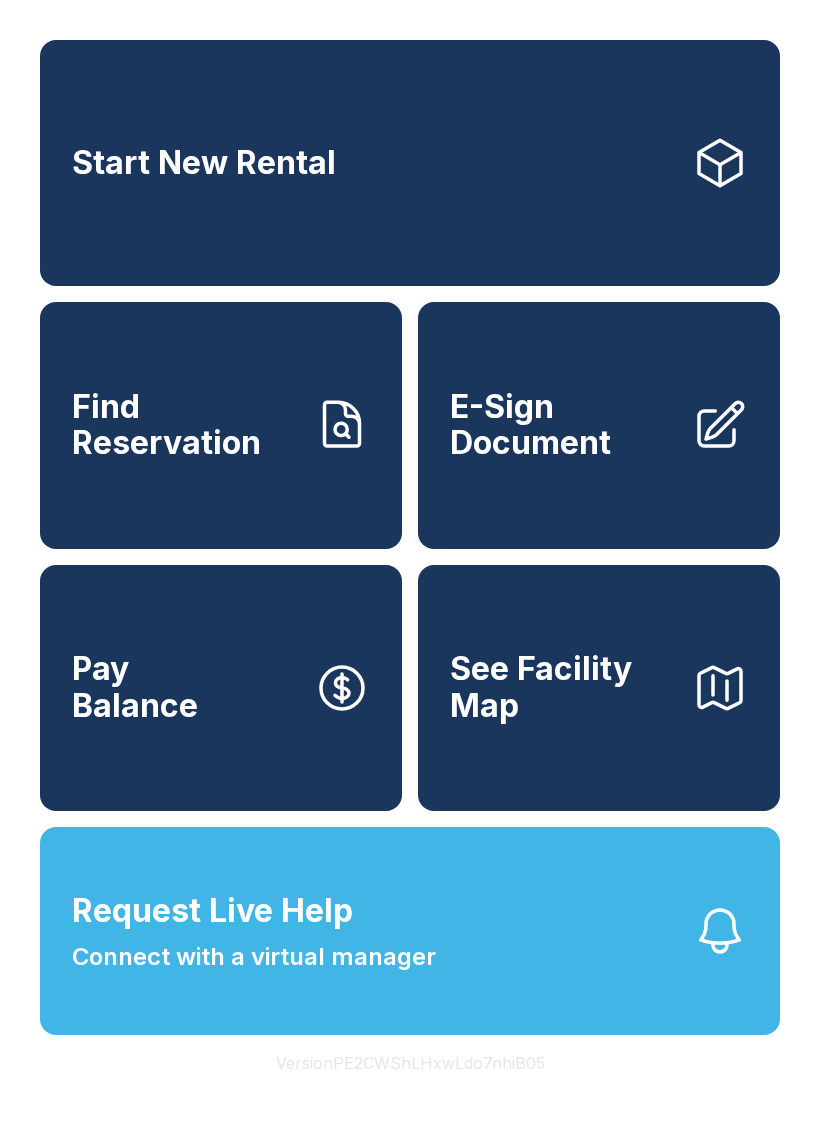 click 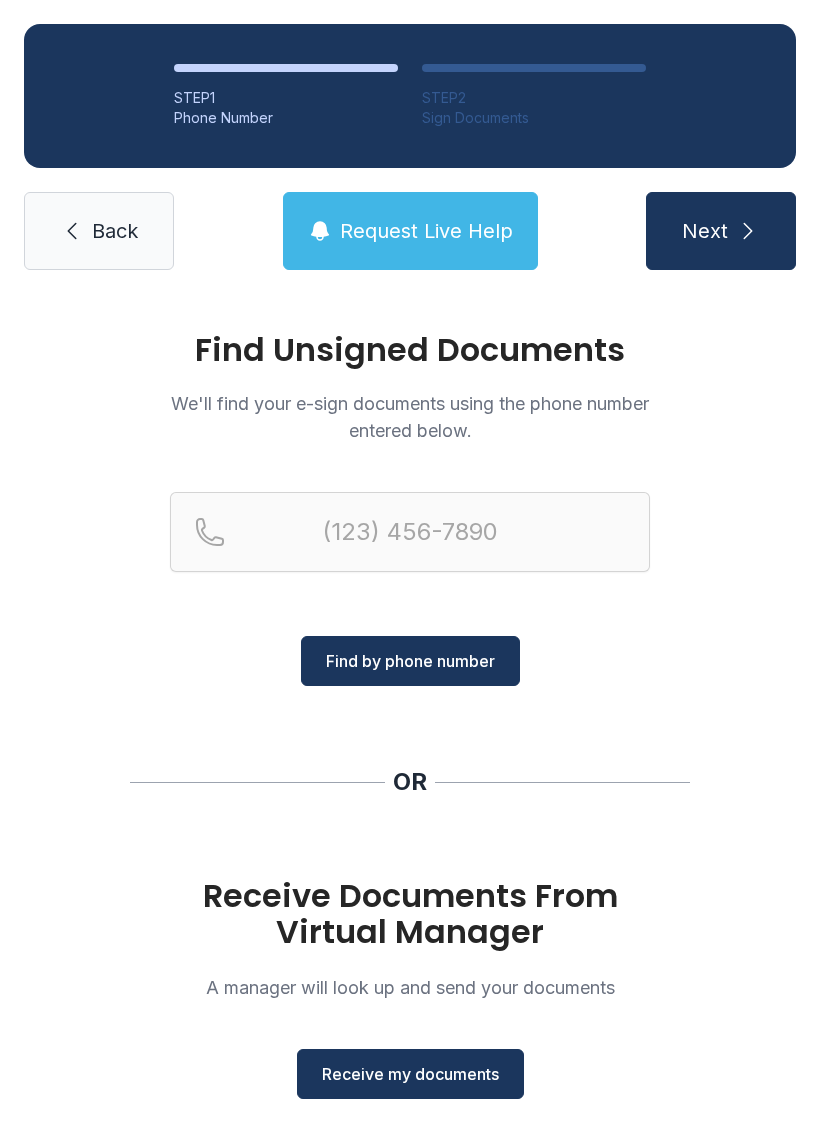 click on "Receive my documents" at bounding box center (410, 1074) 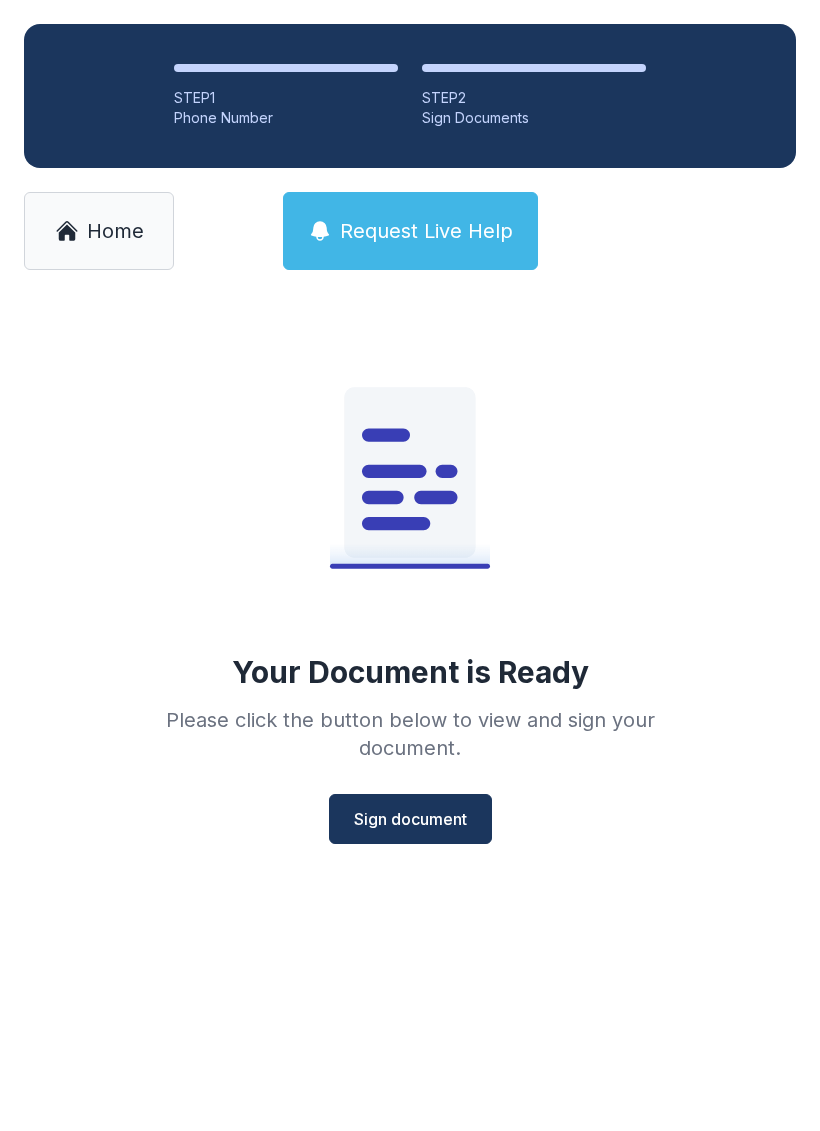 click on "Sign document" at bounding box center [410, 819] 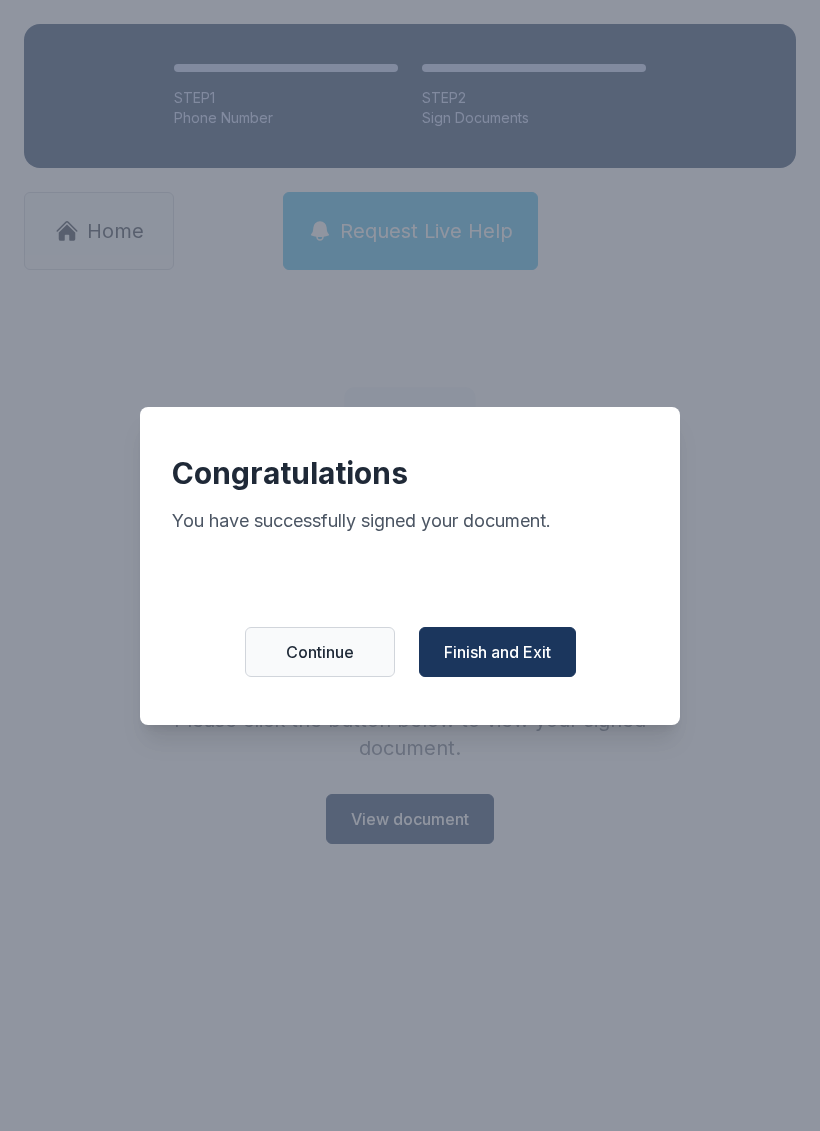 click on "Finish and Exit" at bounding box center (497, 652) 